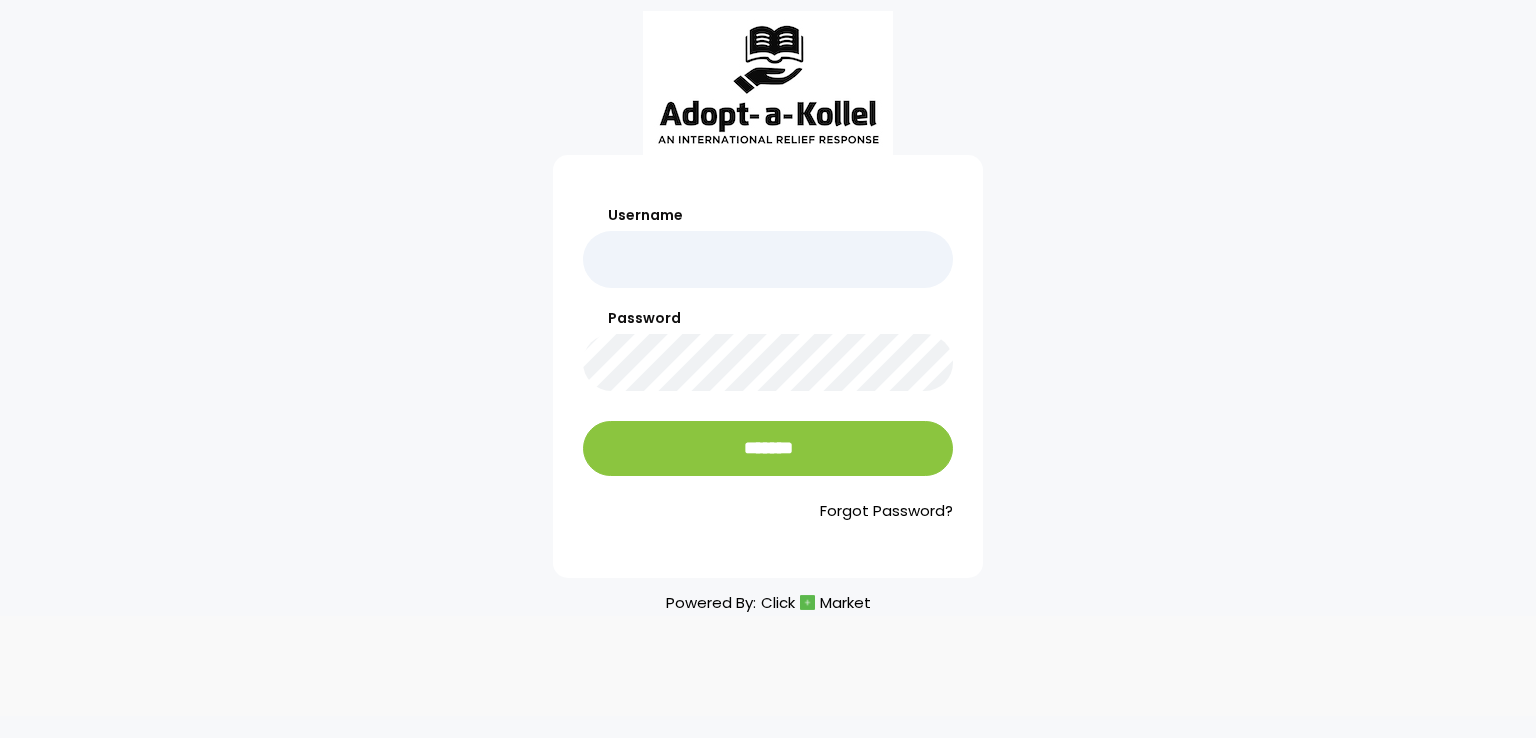 scroll, scrollTop: 0, scrollLeft: 0, axis: both 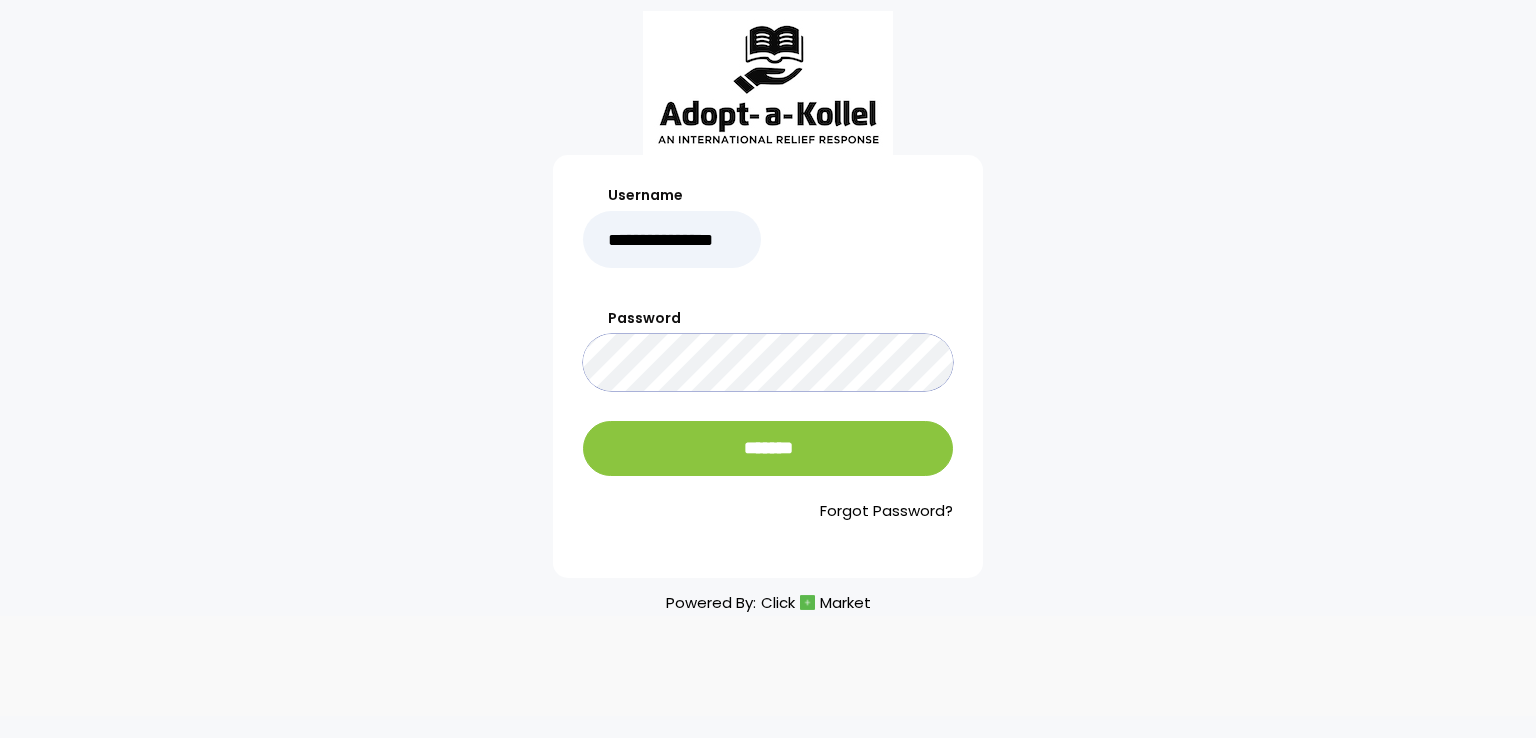 click on "*******" at bounding box center [768, 448] 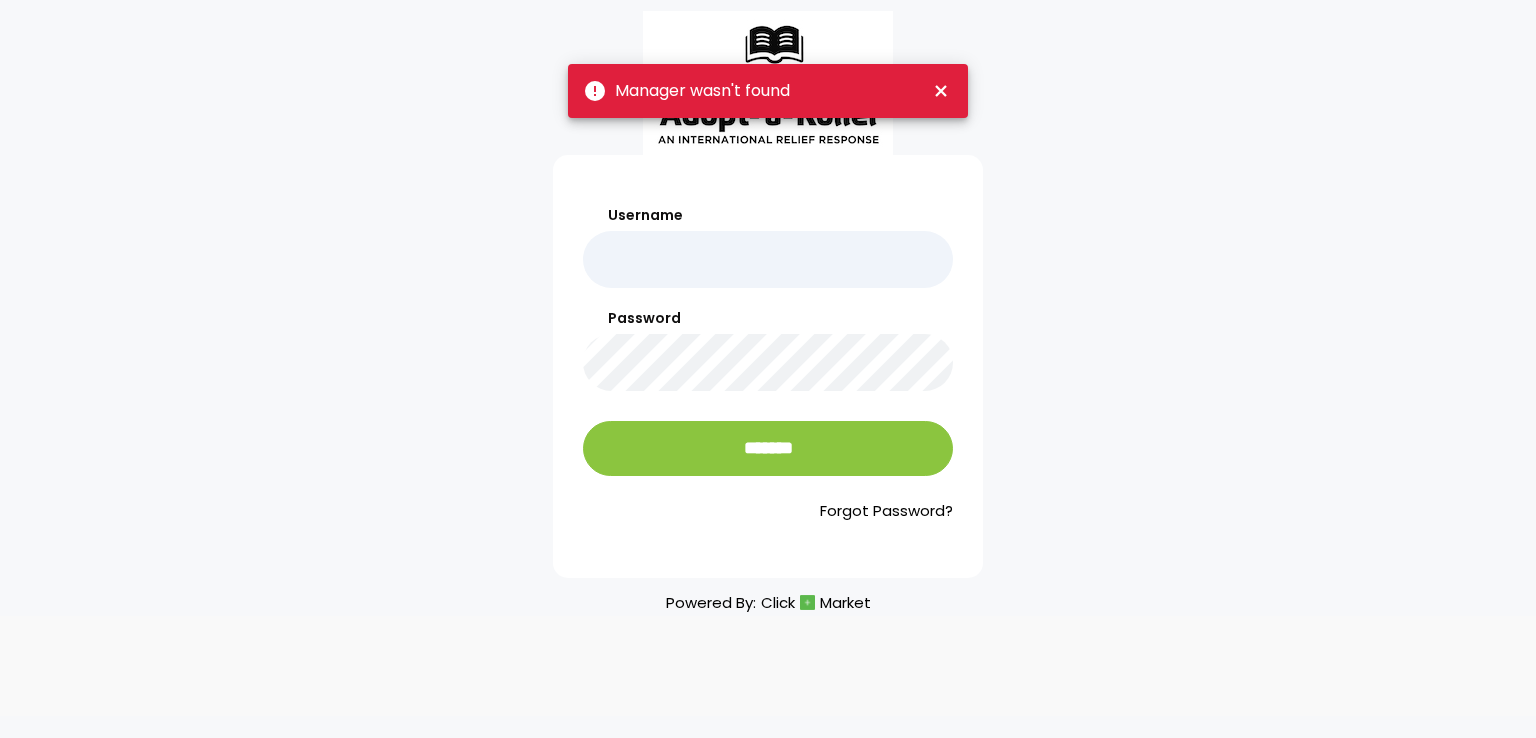 scroll, scrollTop: 0, scrollLeft: 0, axis: both 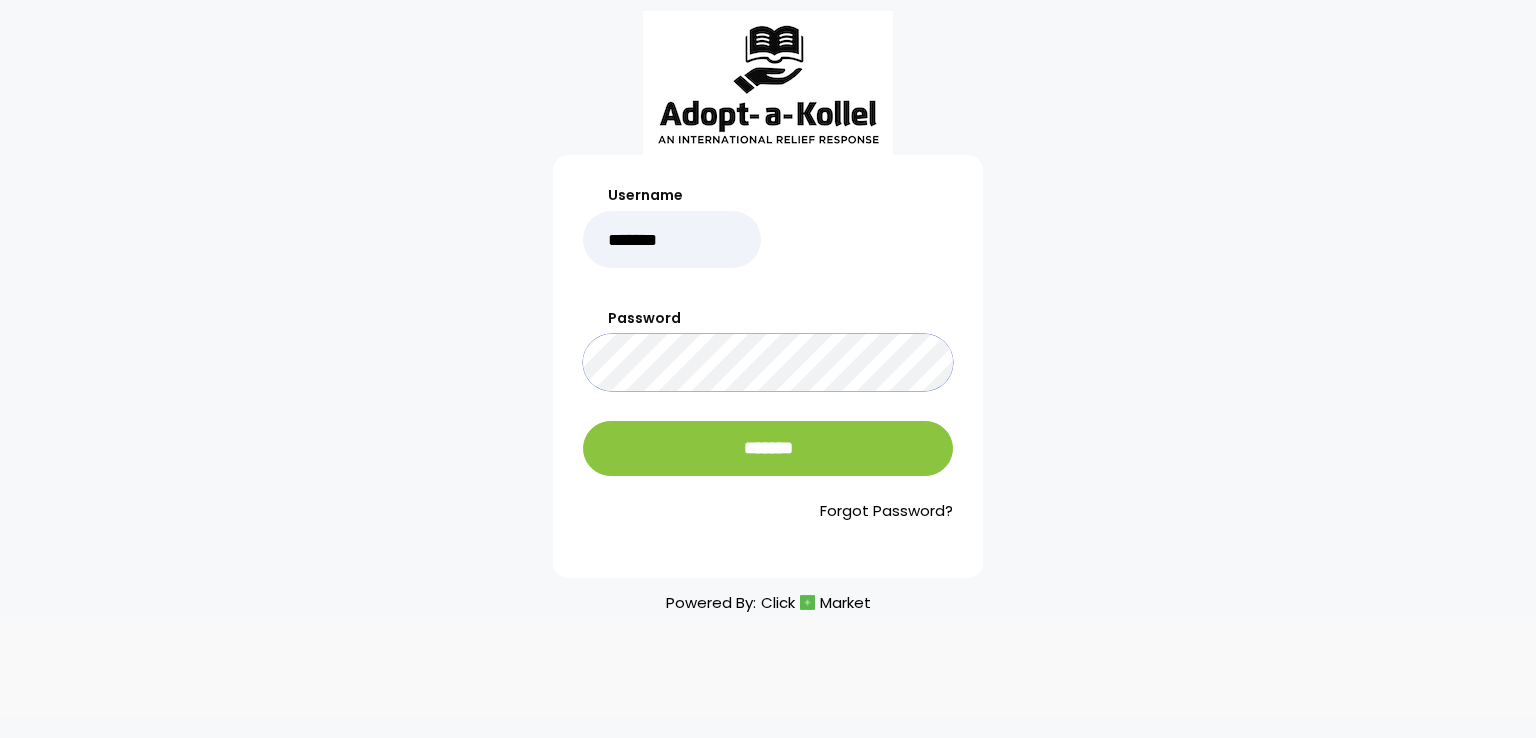 click on "*******" at bounding box center (768, 448) 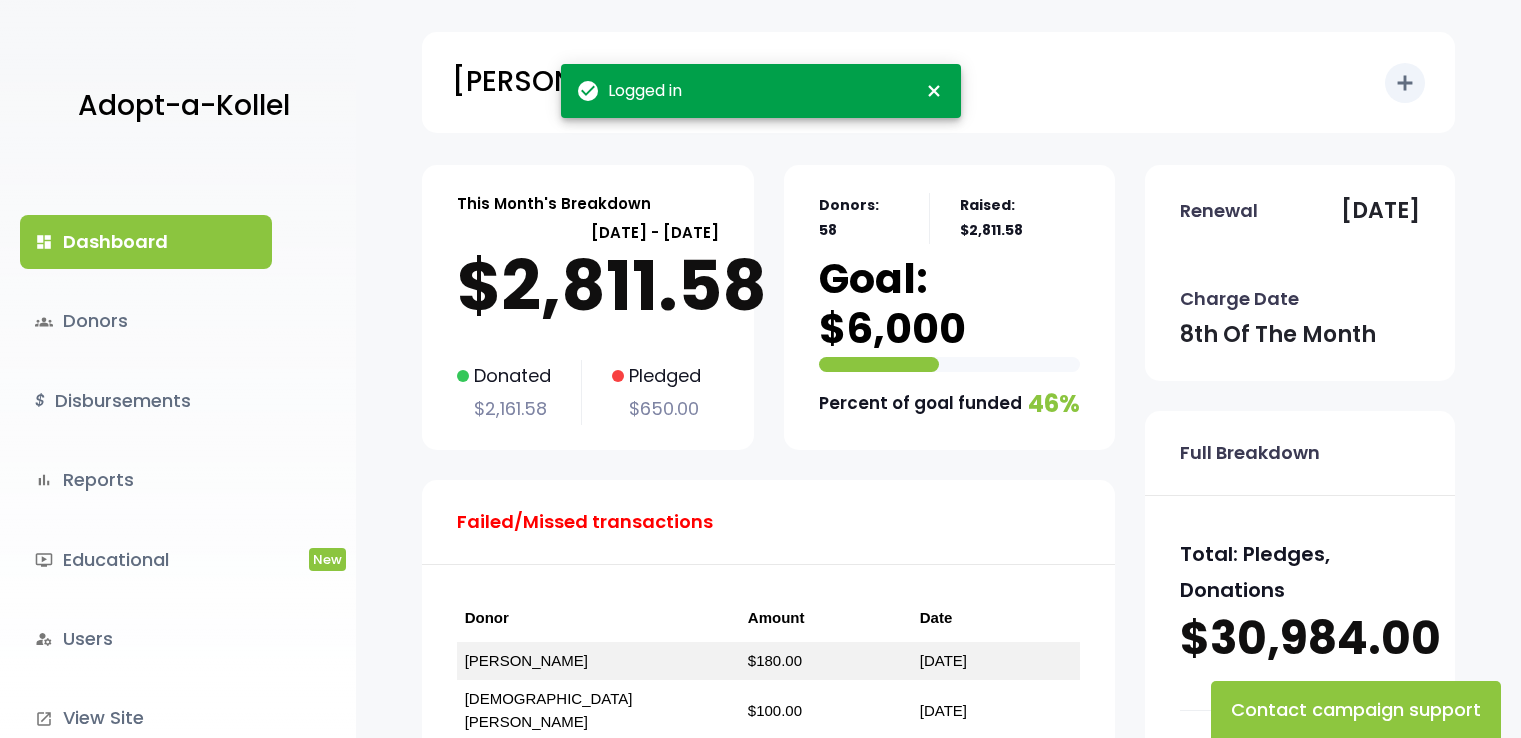 scroll, scrollTop: 0, scrollLeft: 0, axis: both 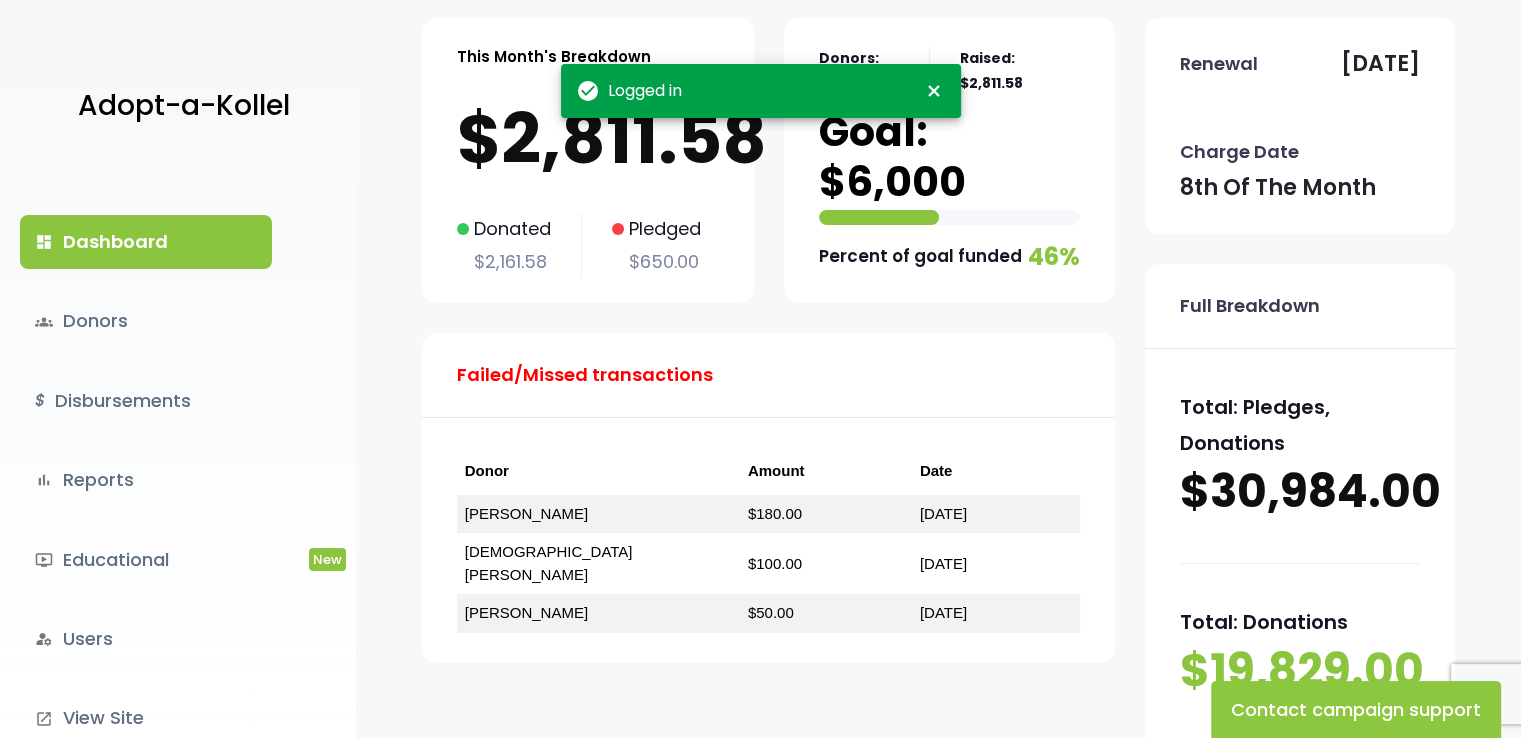 click on "check_circle
Logged in
close
Adopt-a-Kollel
dashboard Dashboard
groups Donors
$ Disbursements
bar_chart Reports
ondemand_video Educational New
manage_accounts Users
[GEOGRAPHIC_DATA]
.st0 {
fill: none;
}
Log Out
.st0{fill:none;}
[PERSON_NAME]
Visit Site
add
Shortcuts
person
Donor
attach_money
Donation" at bounding box center (760, 484) 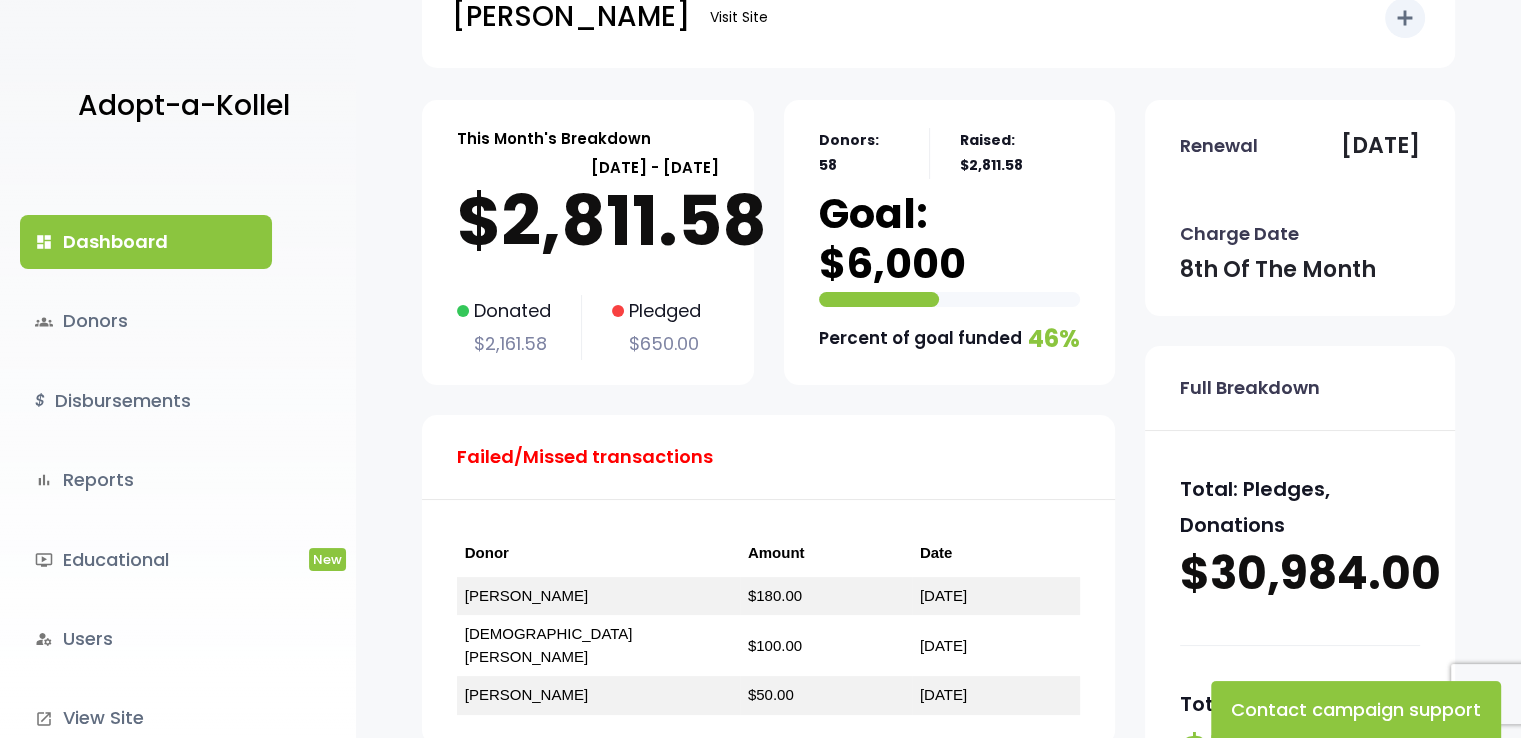 scroll, scrollTop: 70, scrollLeft: 0, axis: vertical 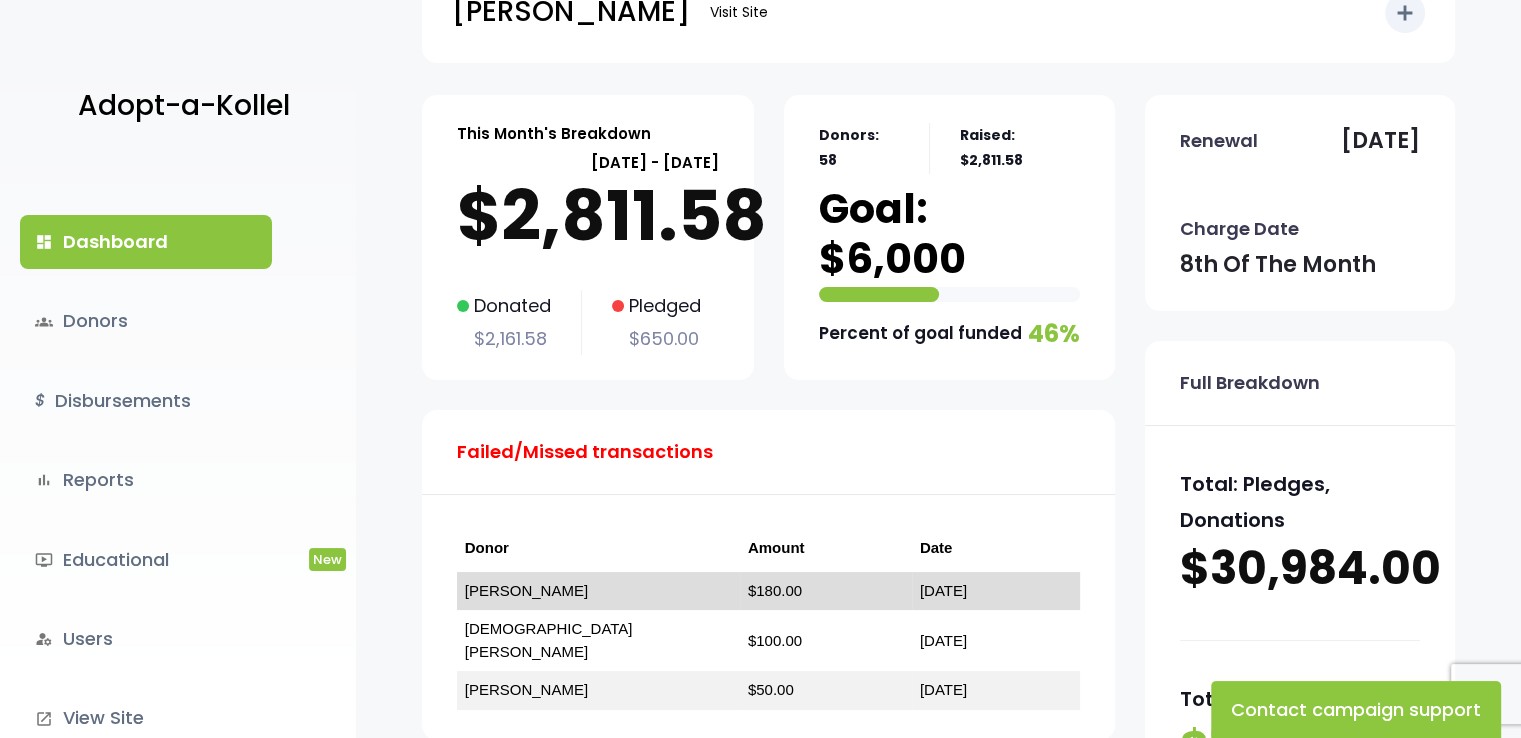 click on "Baruch Berkowitz" at bounding box center (526, 590) 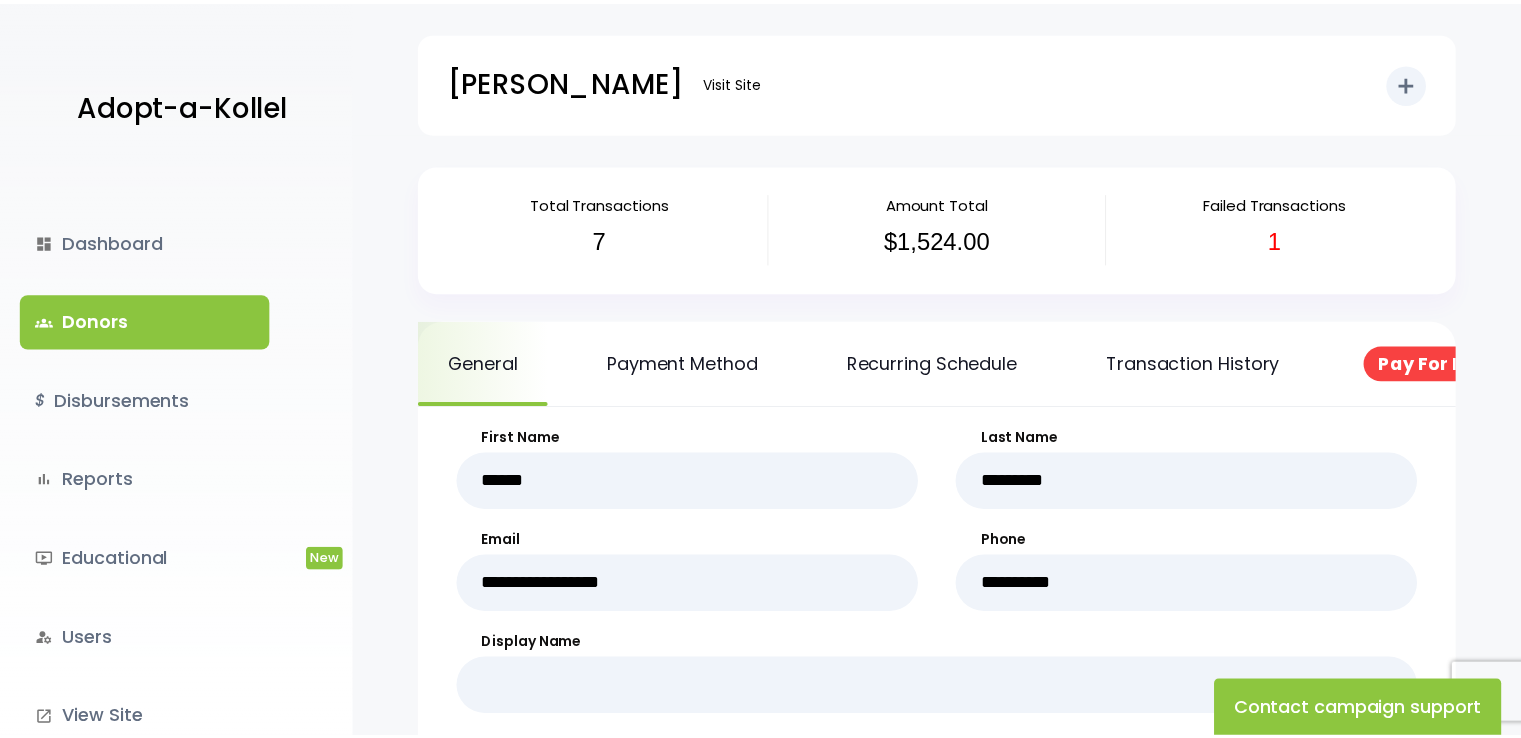 scroll, scrollTop: 0, scrollLeft: 0, axis: both 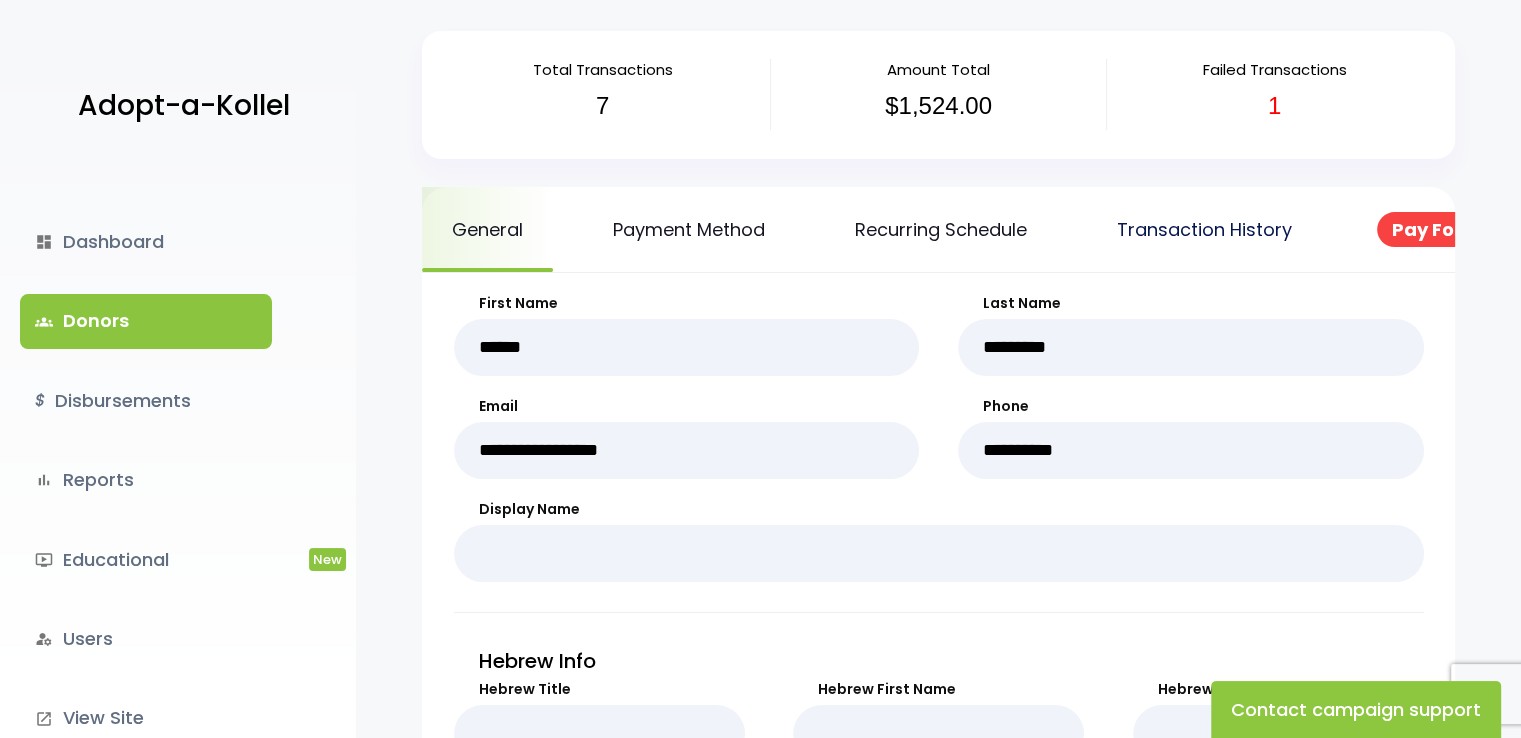 click on "Transaction History" at bounding box center (1204, 229) 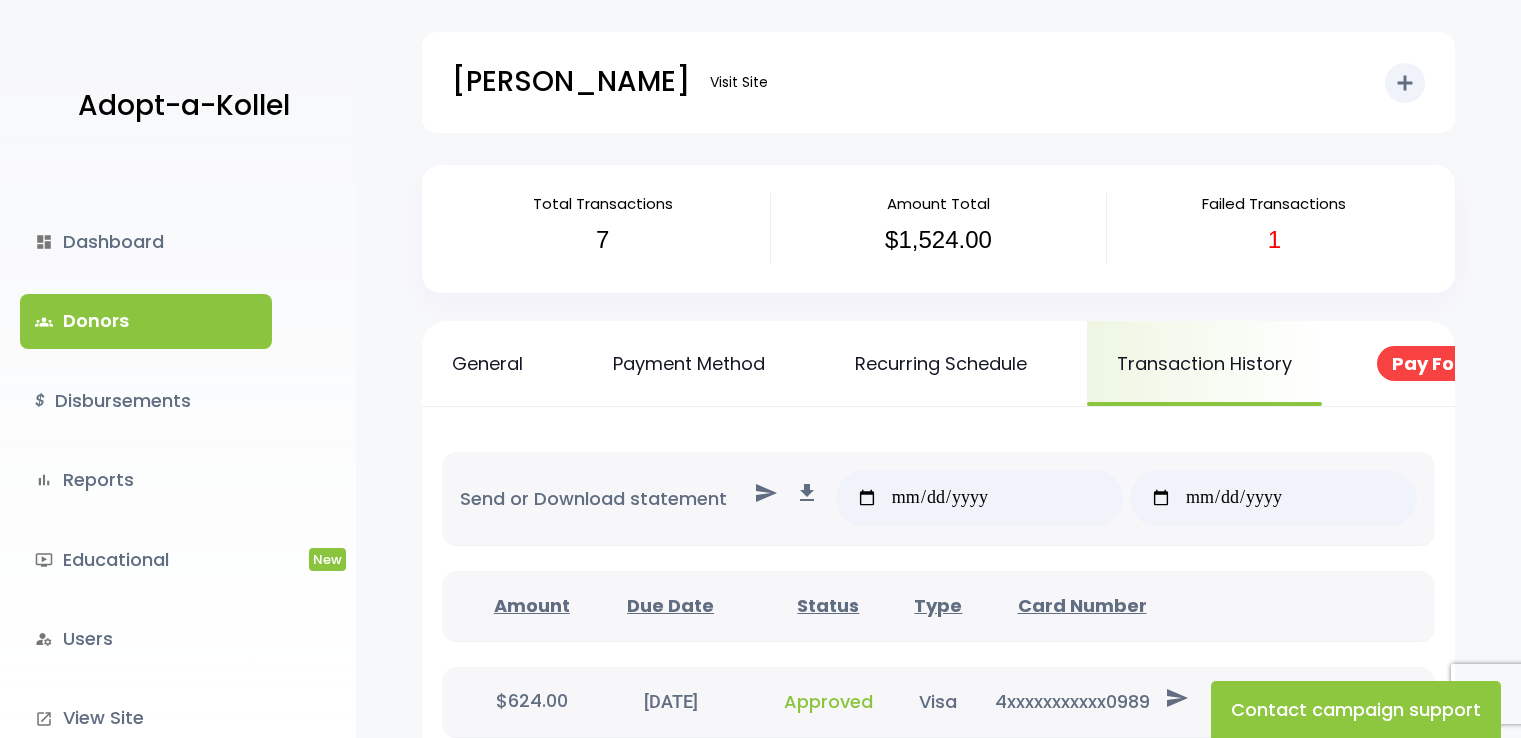 scroll, scrollTop: 0, scrollLeft: 0, axis: both 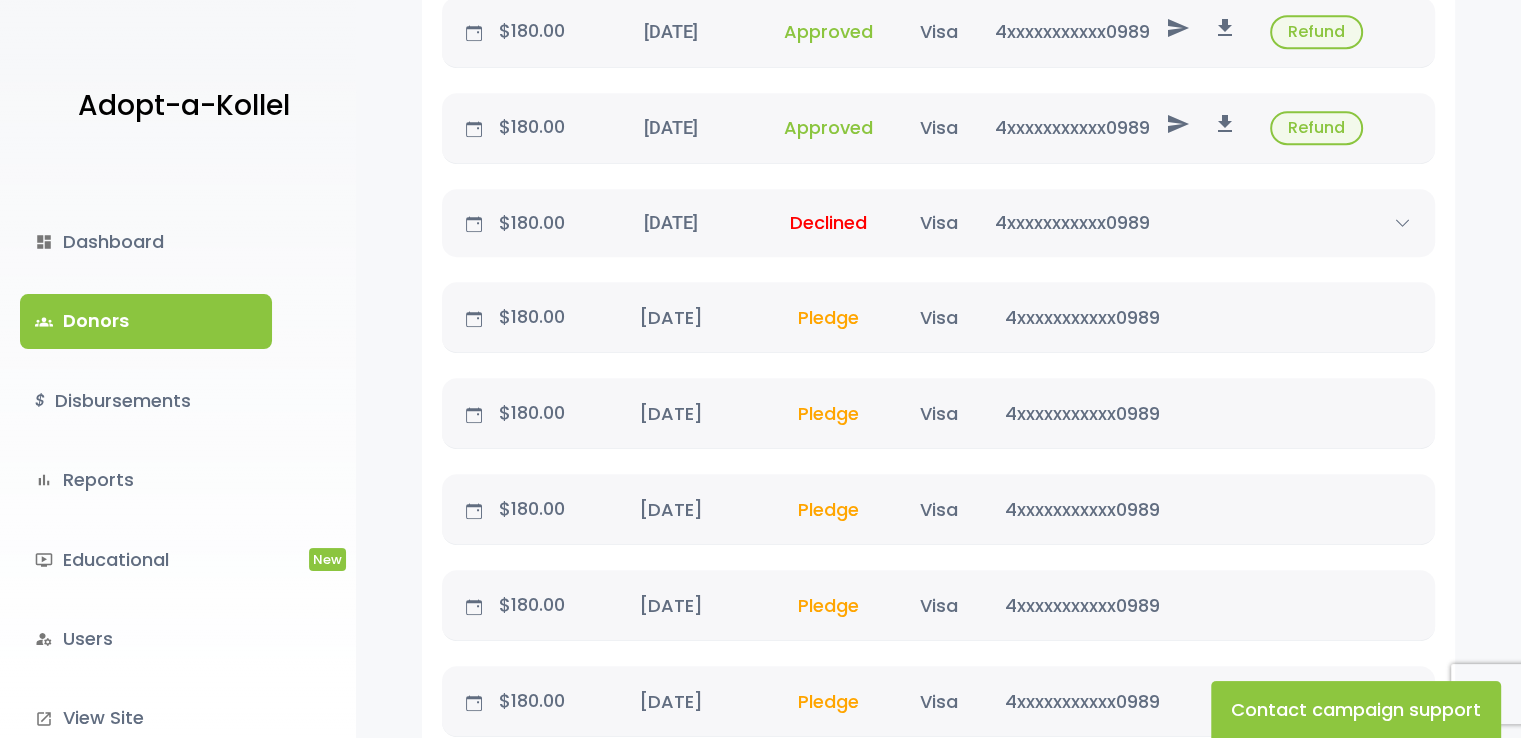 drag, startPoint x: 1535, startPoint y: 113, endPoint x: 1532, endPoint y: 449, distance: 336.0134 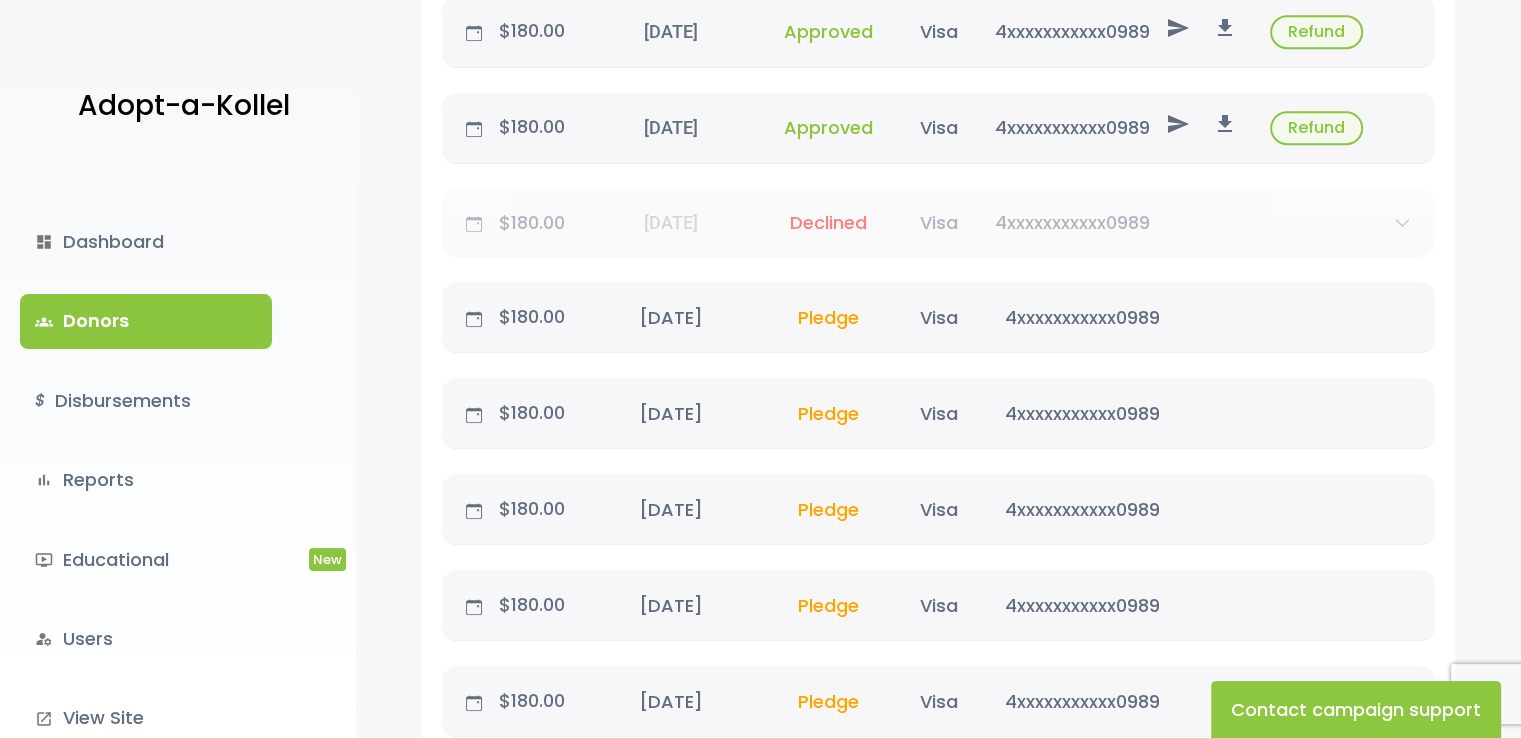 click on "$180.00
July 8, 2025
07/08/25
Declined
Visa
4xxxxxxxxxxx0989
send file_download delete" at bounding box center (938, 223) 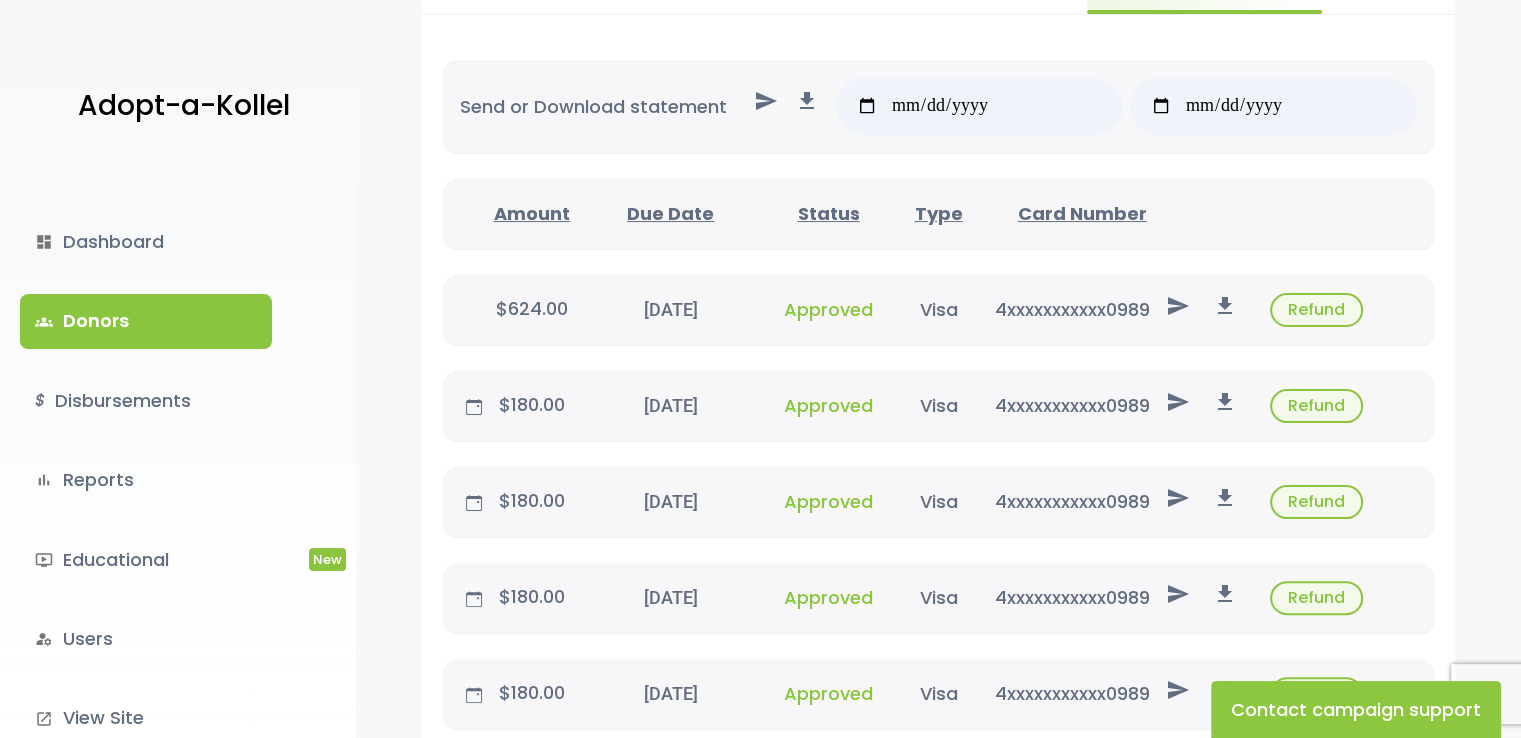 scroll, scrollTop: 0, scrollLeft: 0, axis: both 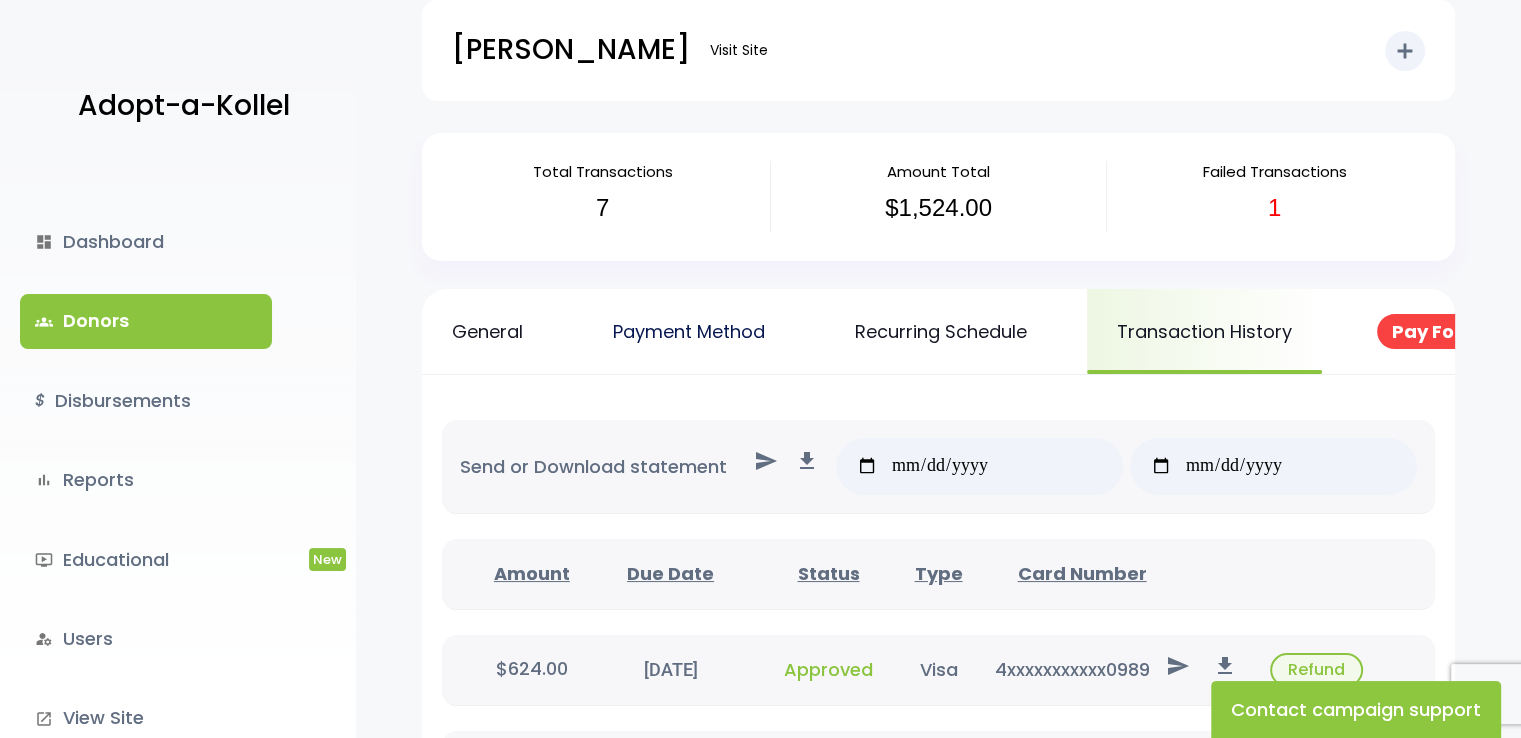 click on "Payment Method" at bounding box center [689, 331] 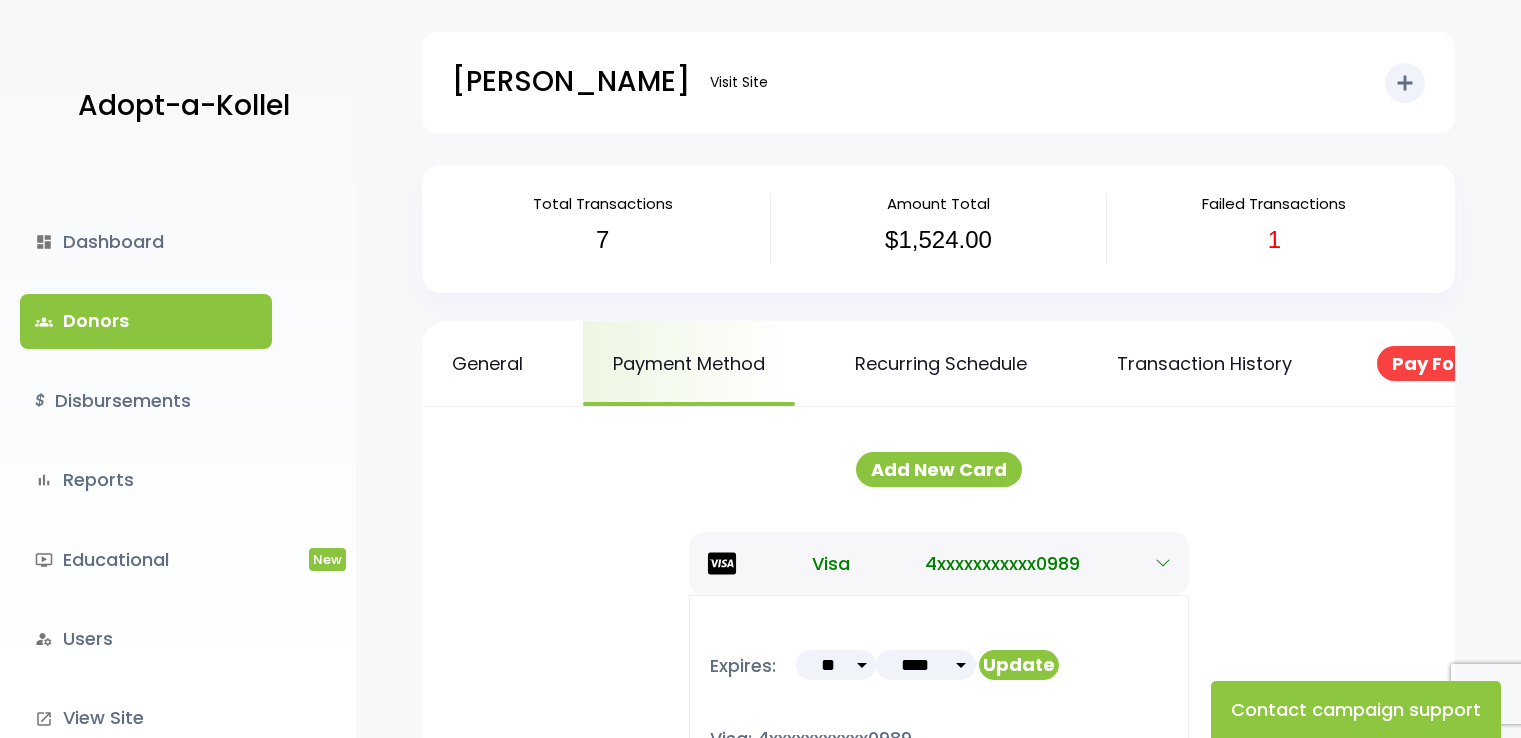 scroll, scrollTop: 0, scrollLeft: 0, axis: both 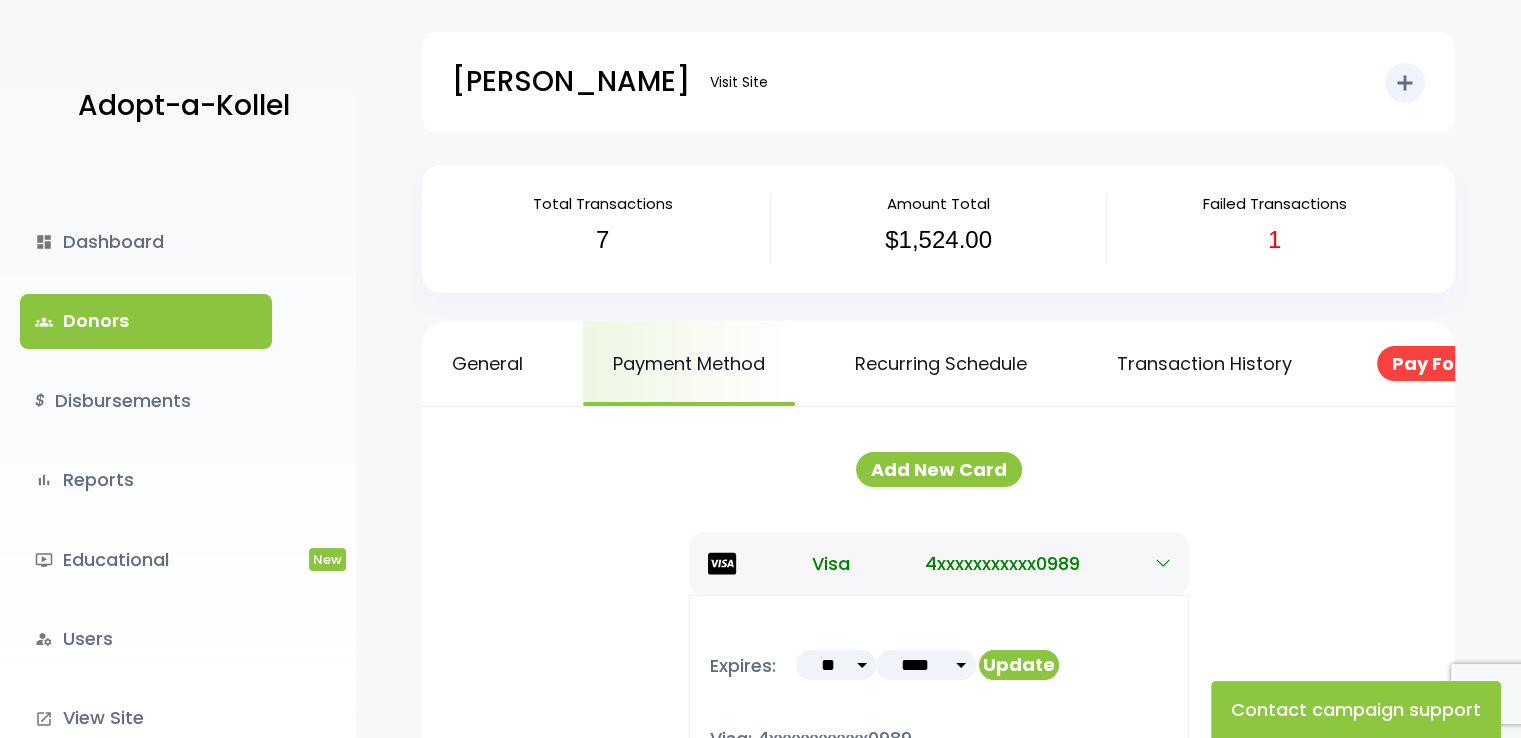 drag, startPoint x: 1535, startPoint y: 195, endPoint x: 1533, endPoint y: 161, distance: 34.058773 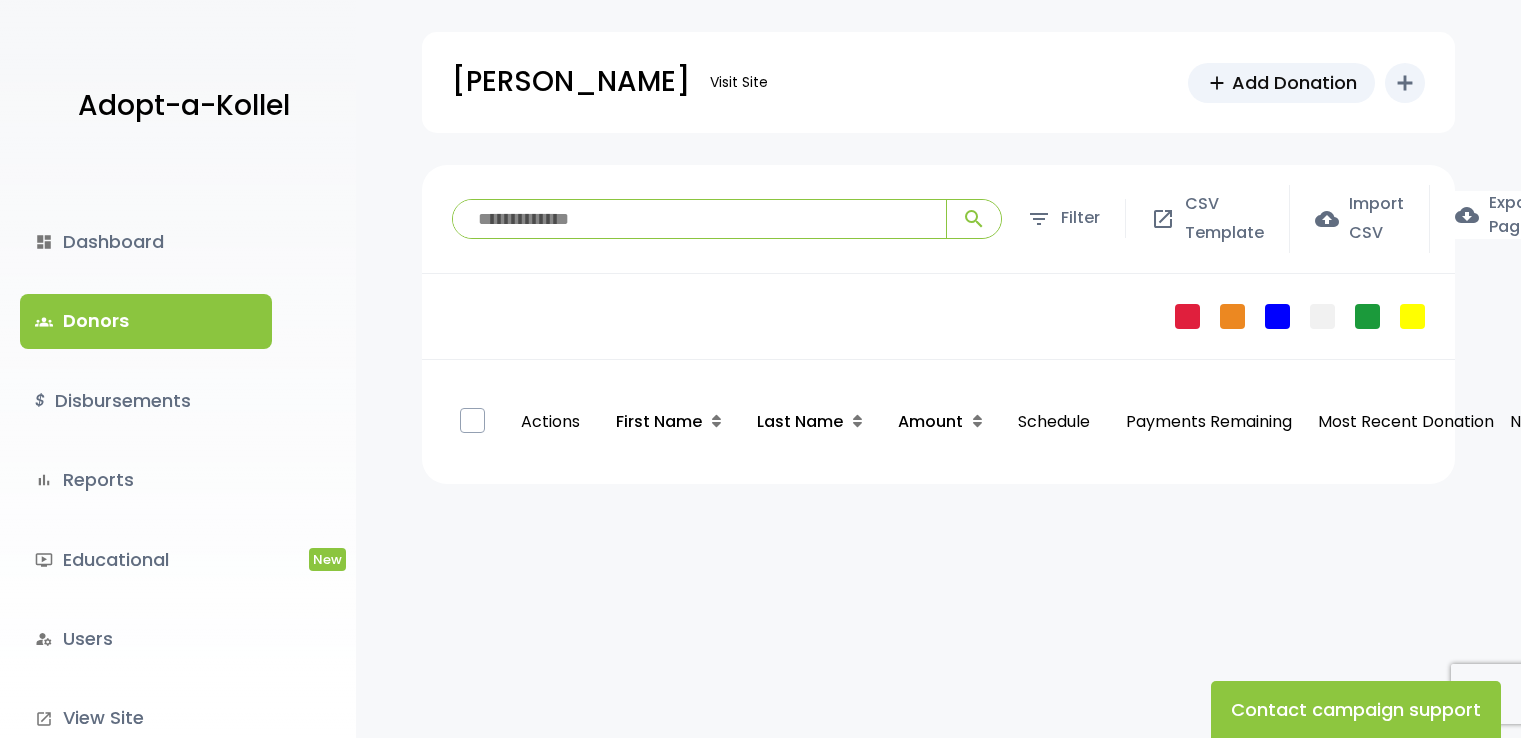 scroll, scrollTop: 0, scrollLeft: 0, axis: both 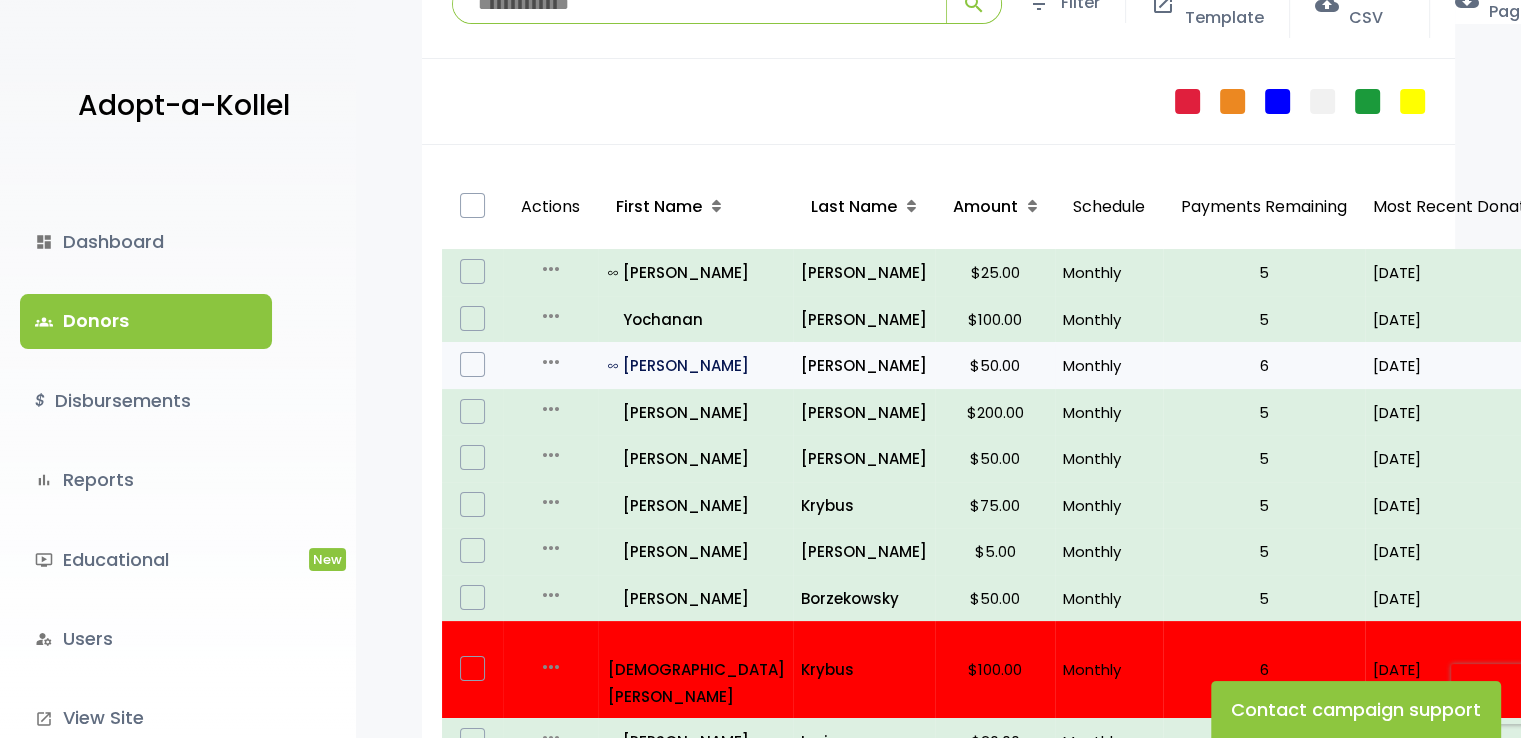 click on "all_inclusive Chaim" at bounding box center [696, 365] 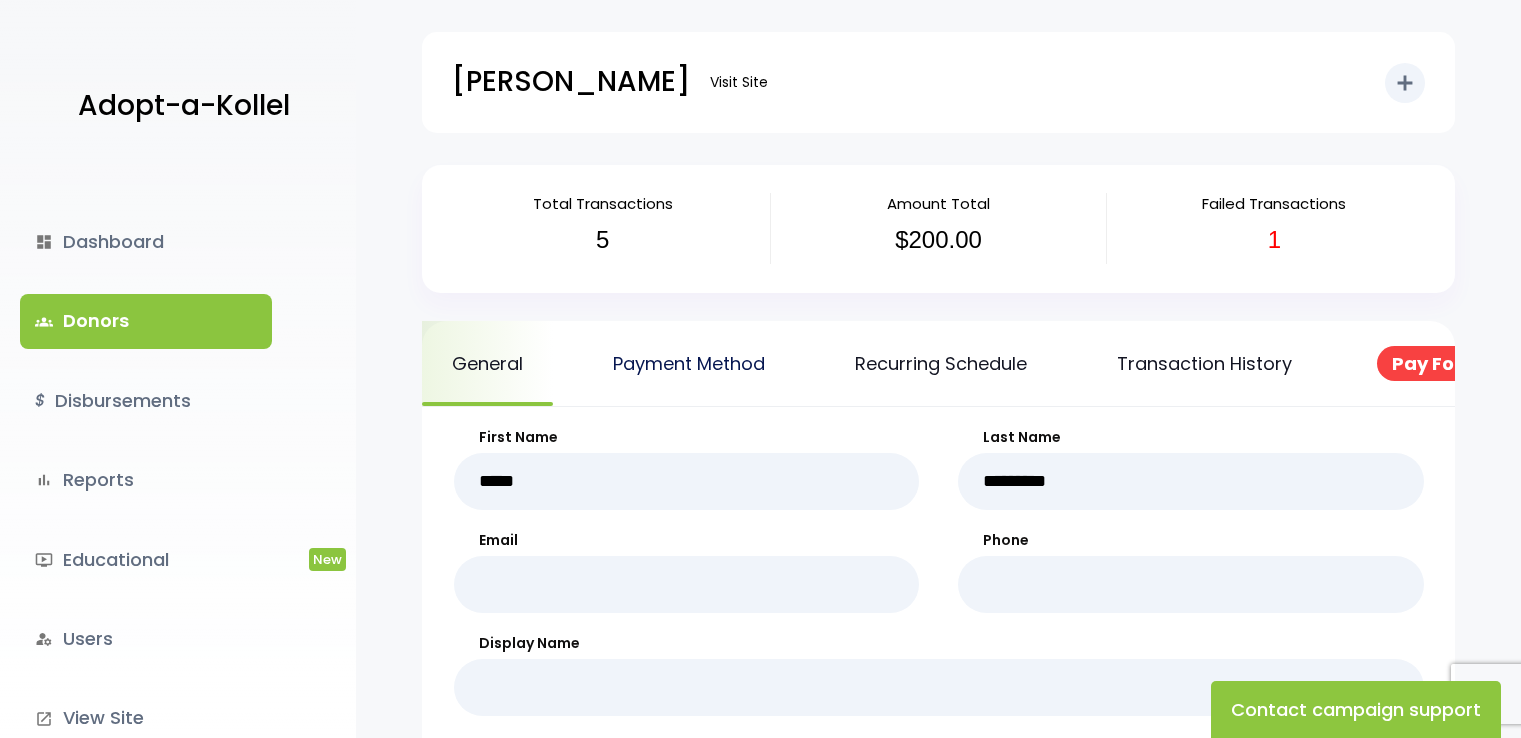 scroll, scrollTop: 0, scrollLeft: 0, axis: both 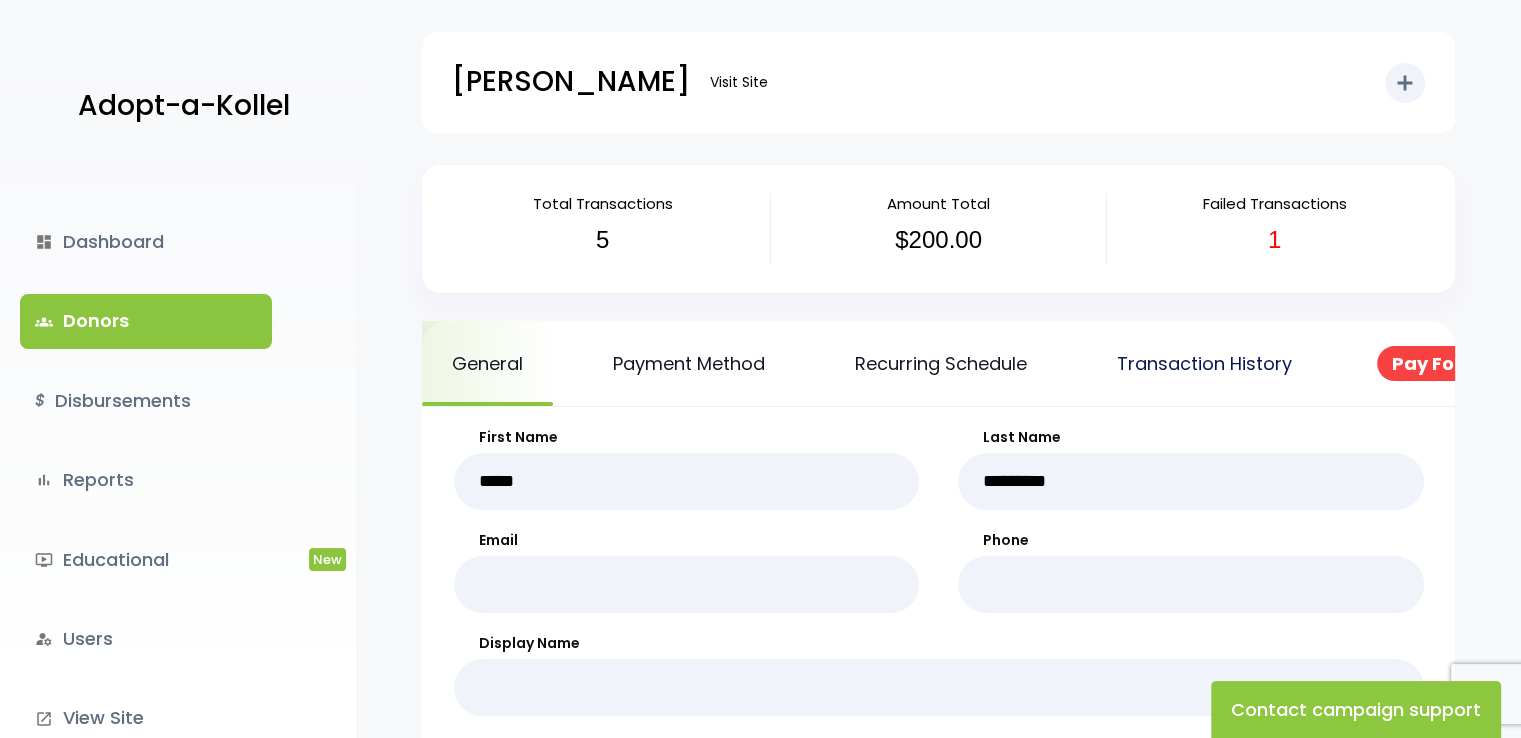 click on "Transaction History" at bounding box center [1204, 363] 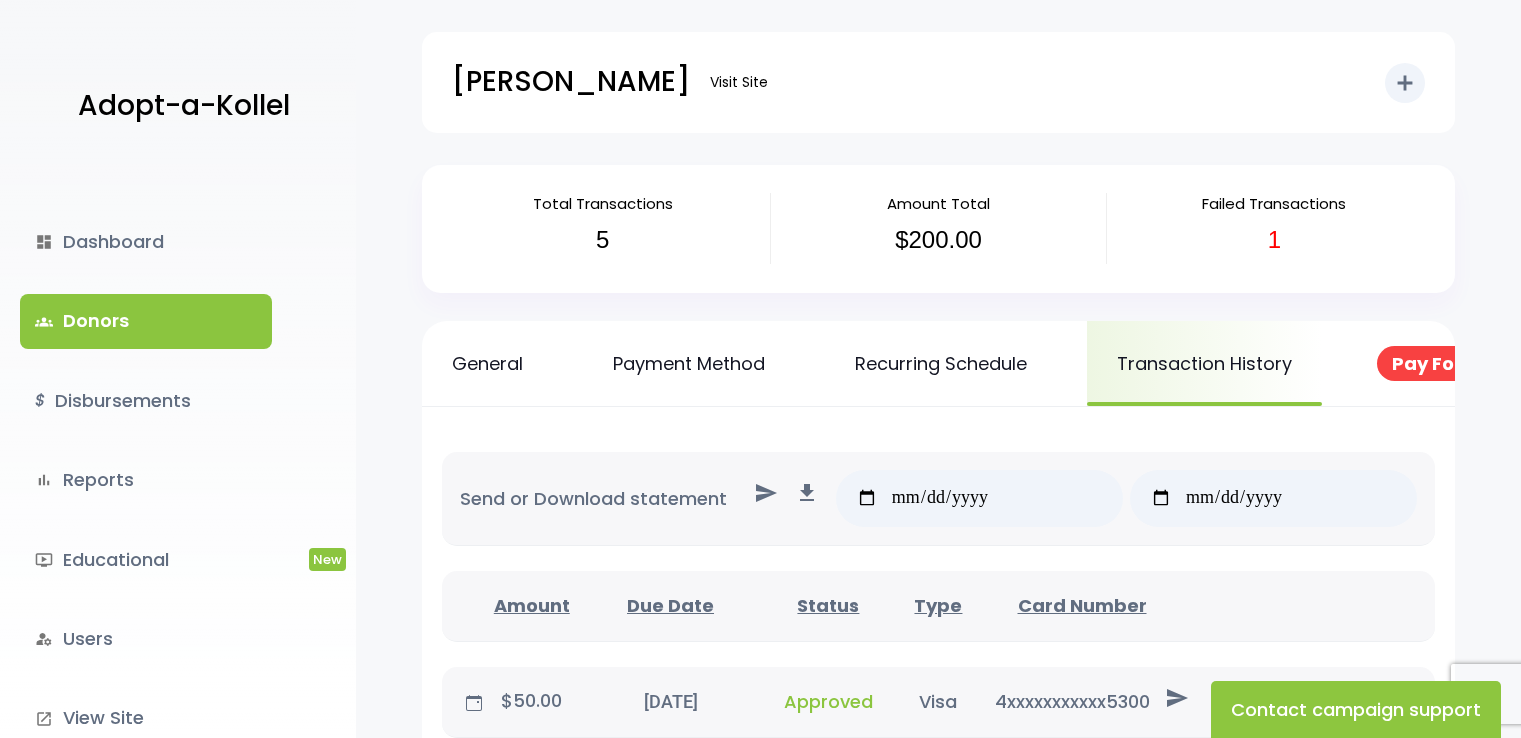 scroll, scrollTop: 0, scrollLeft: 0, axis: both 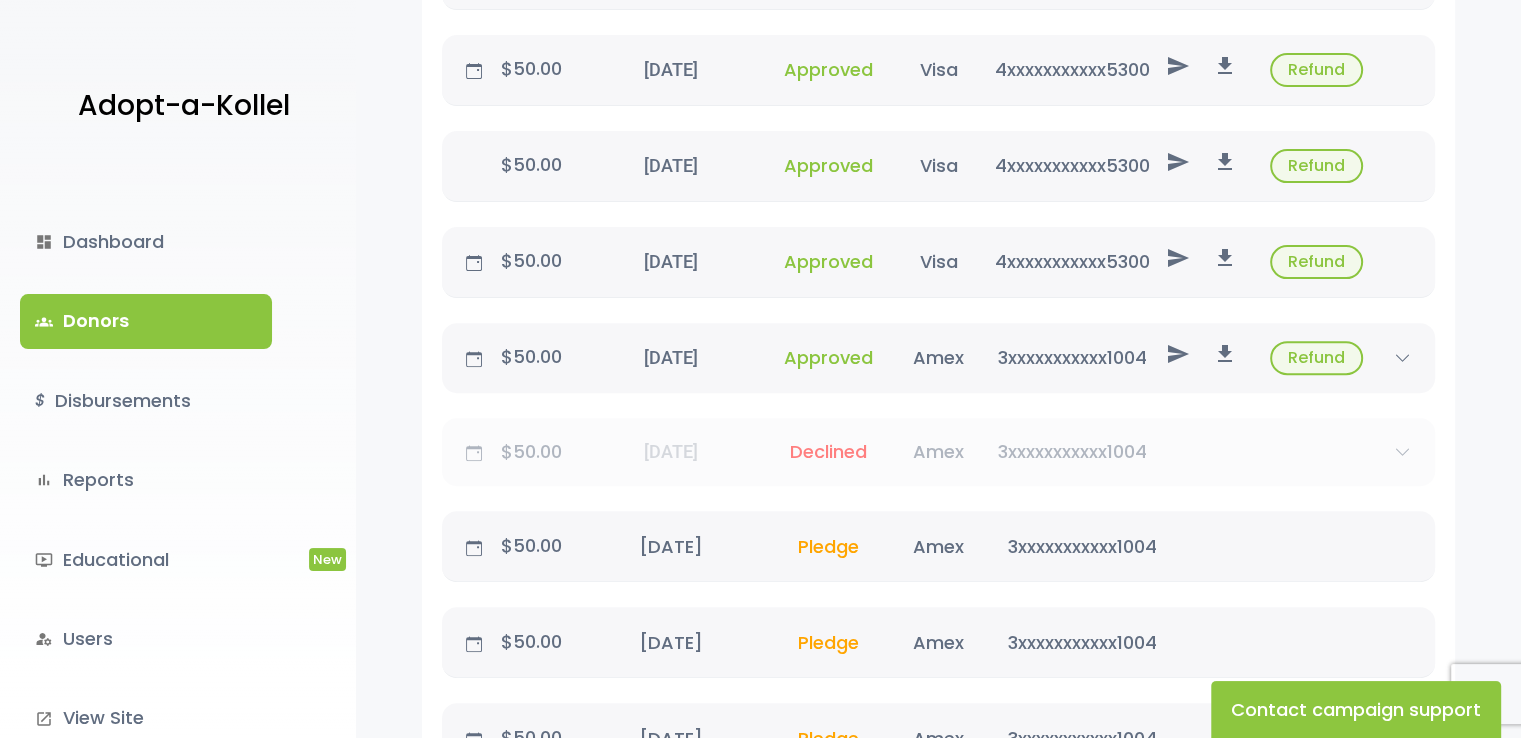 click on "$50.00
July 8, 2025
07/08/25
Declined
Amex
3xxxxxxxxxxx1004
send file_download delete" at bounding box center [938, 452] 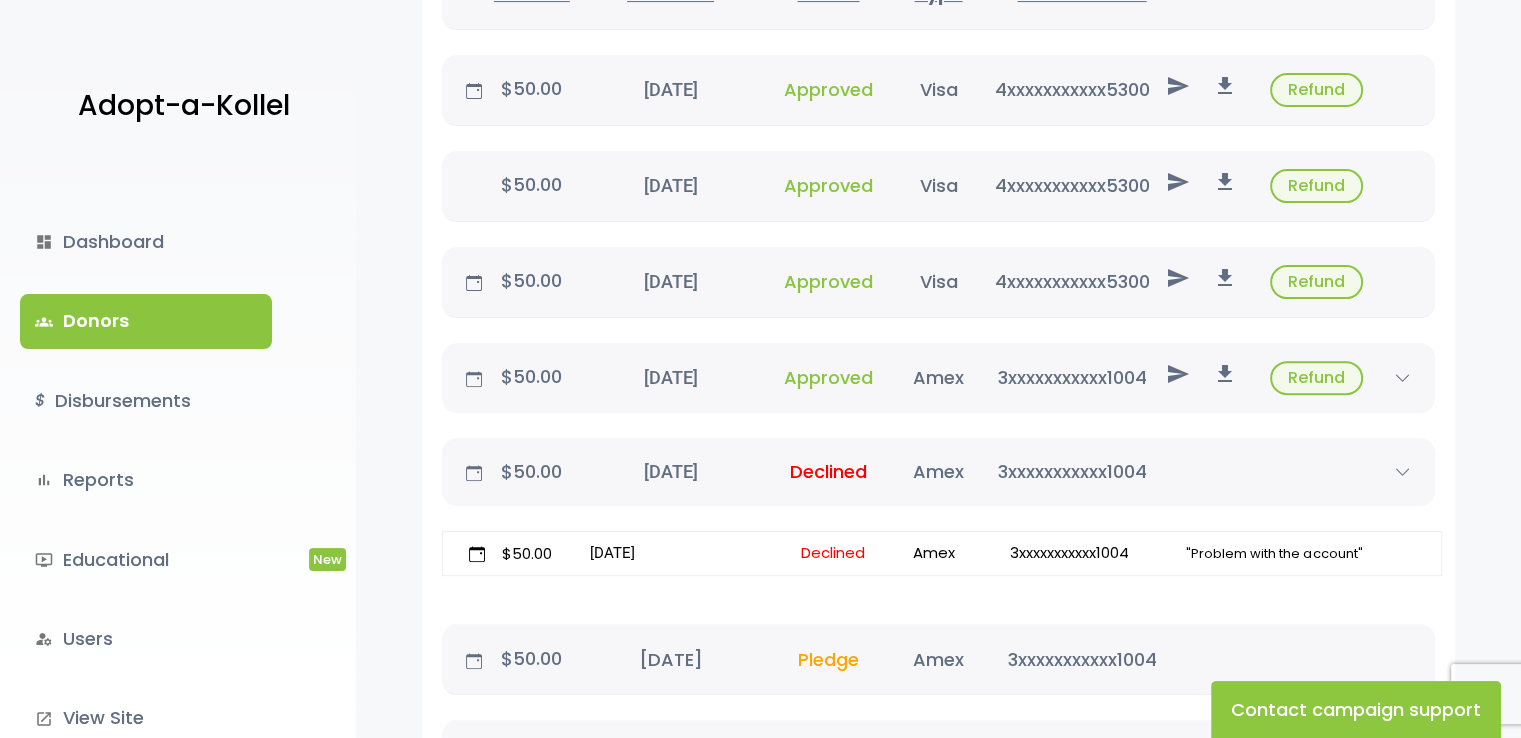 scroll, scrollTop: 752, scrollLeft: 0, axis: vertical 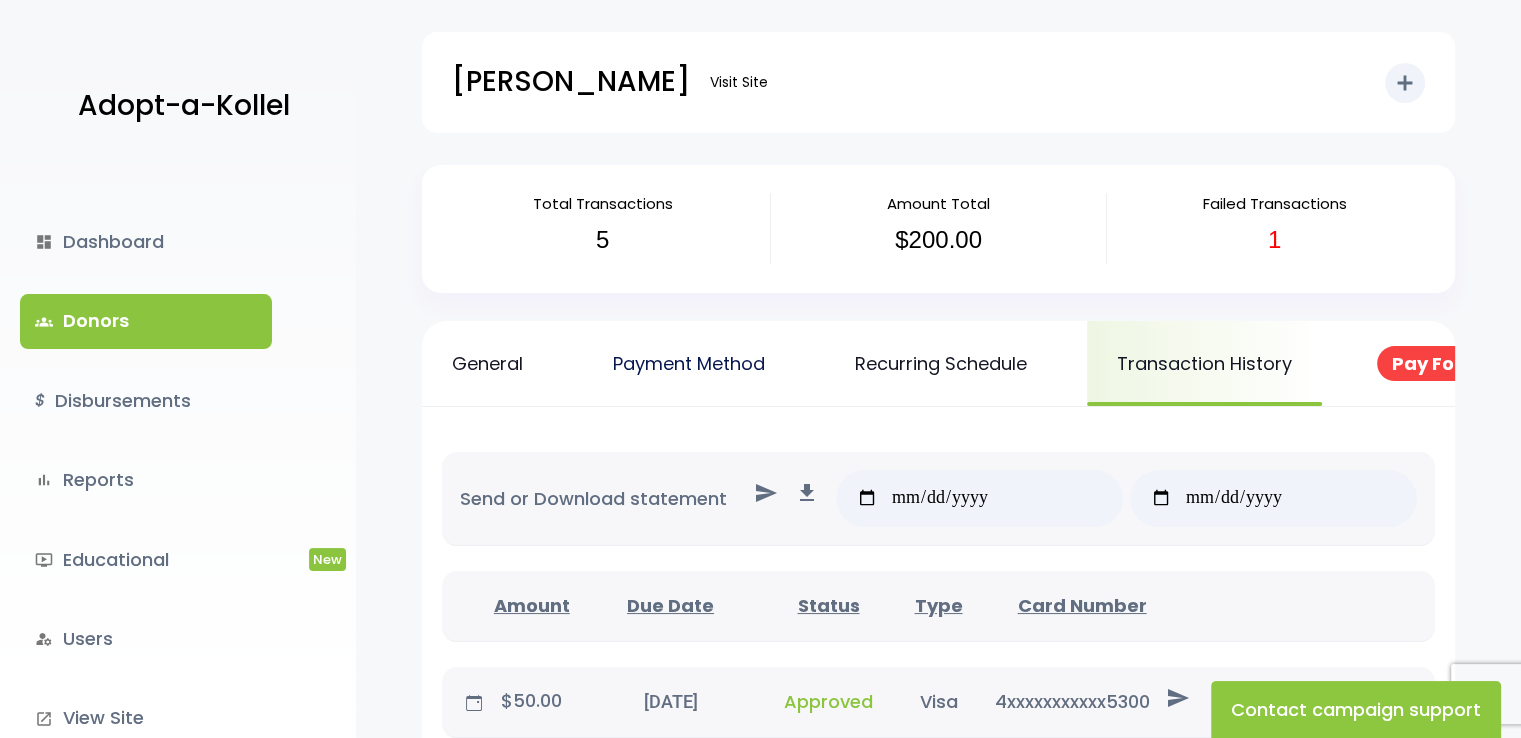 click on "Payment Method" at bounding box center [689, 363] 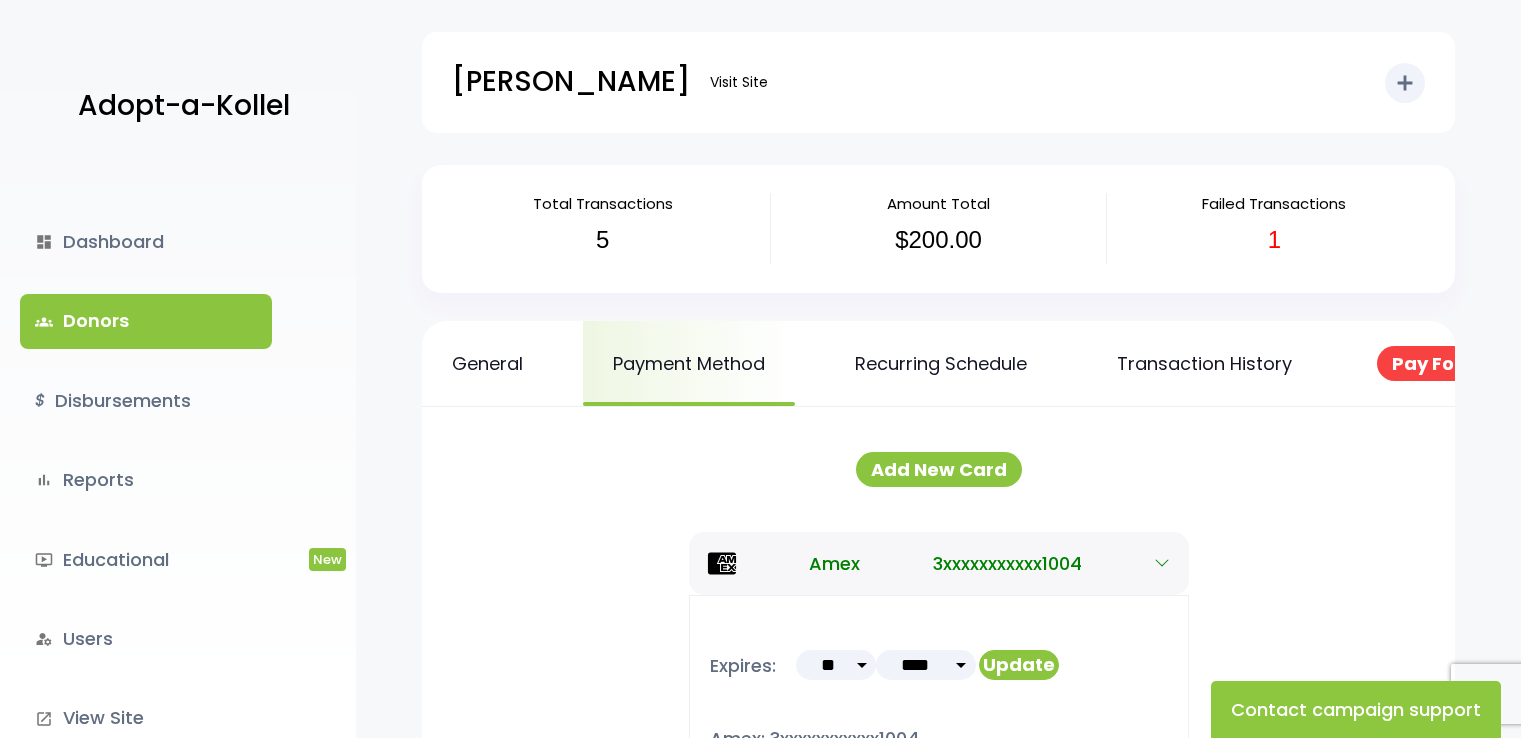 scroll, scrollTop: 0, scrollLeft: 0, axis: both 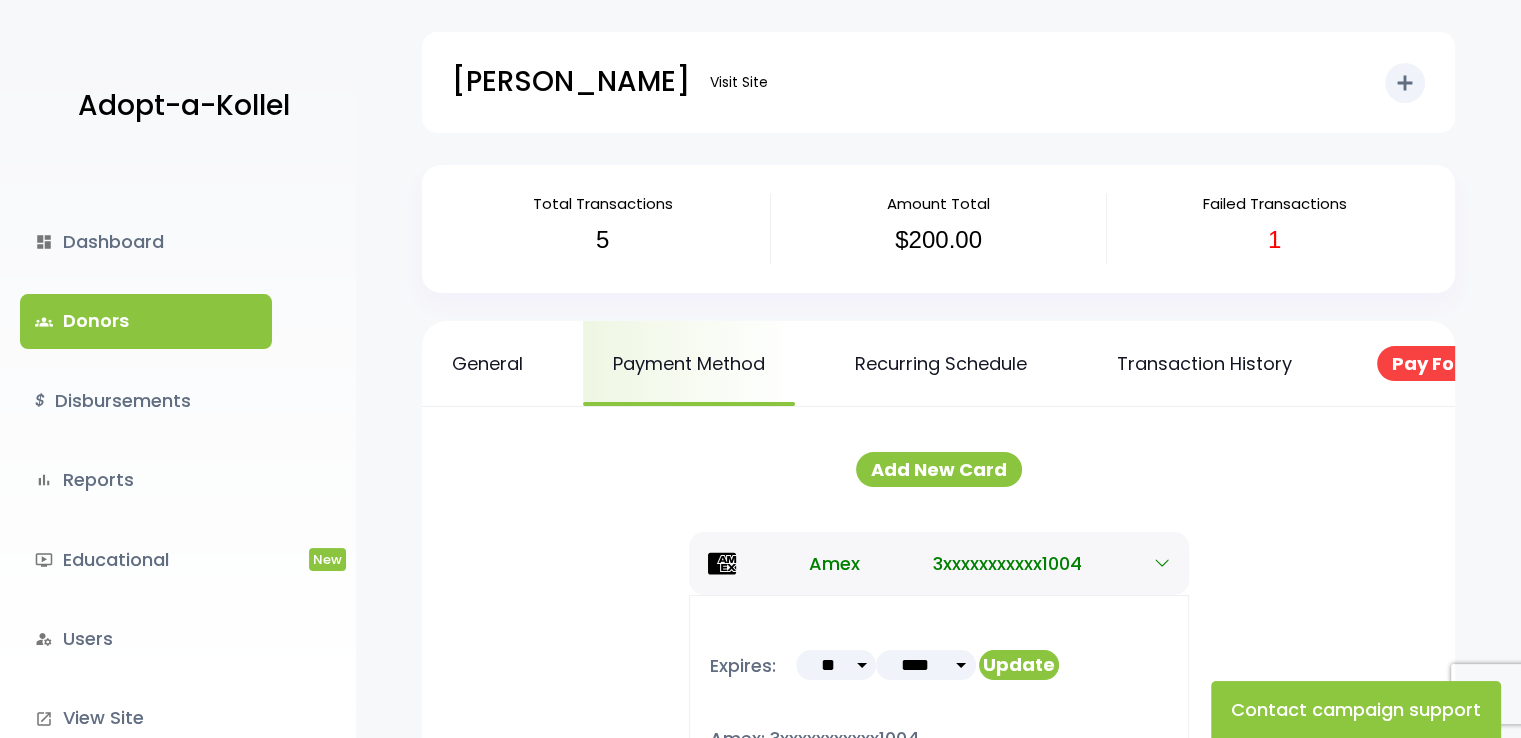 click on "groups Donors" at bounding box center (146, 321) 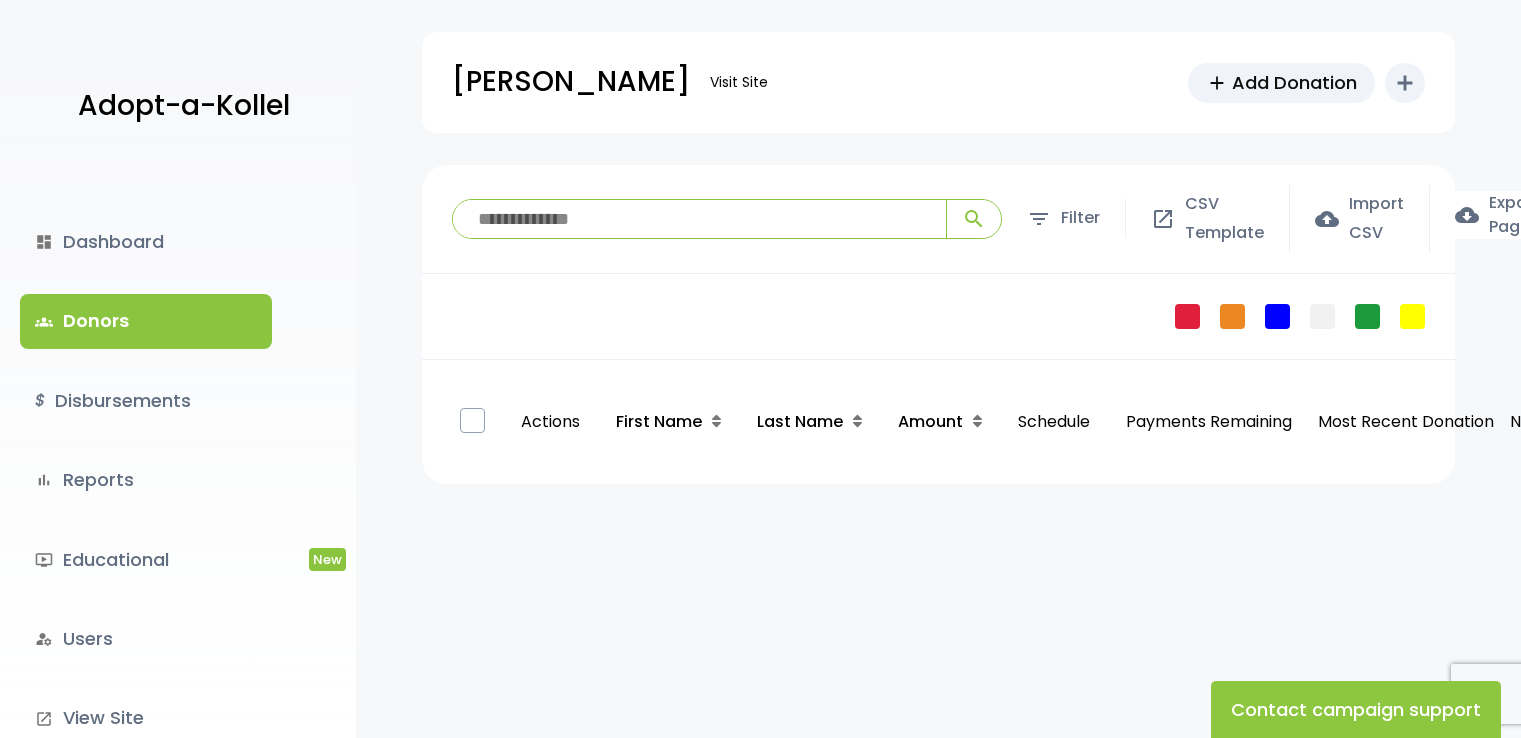 scroll, scrollTop: 0, scrollLeft: 0, axis: both 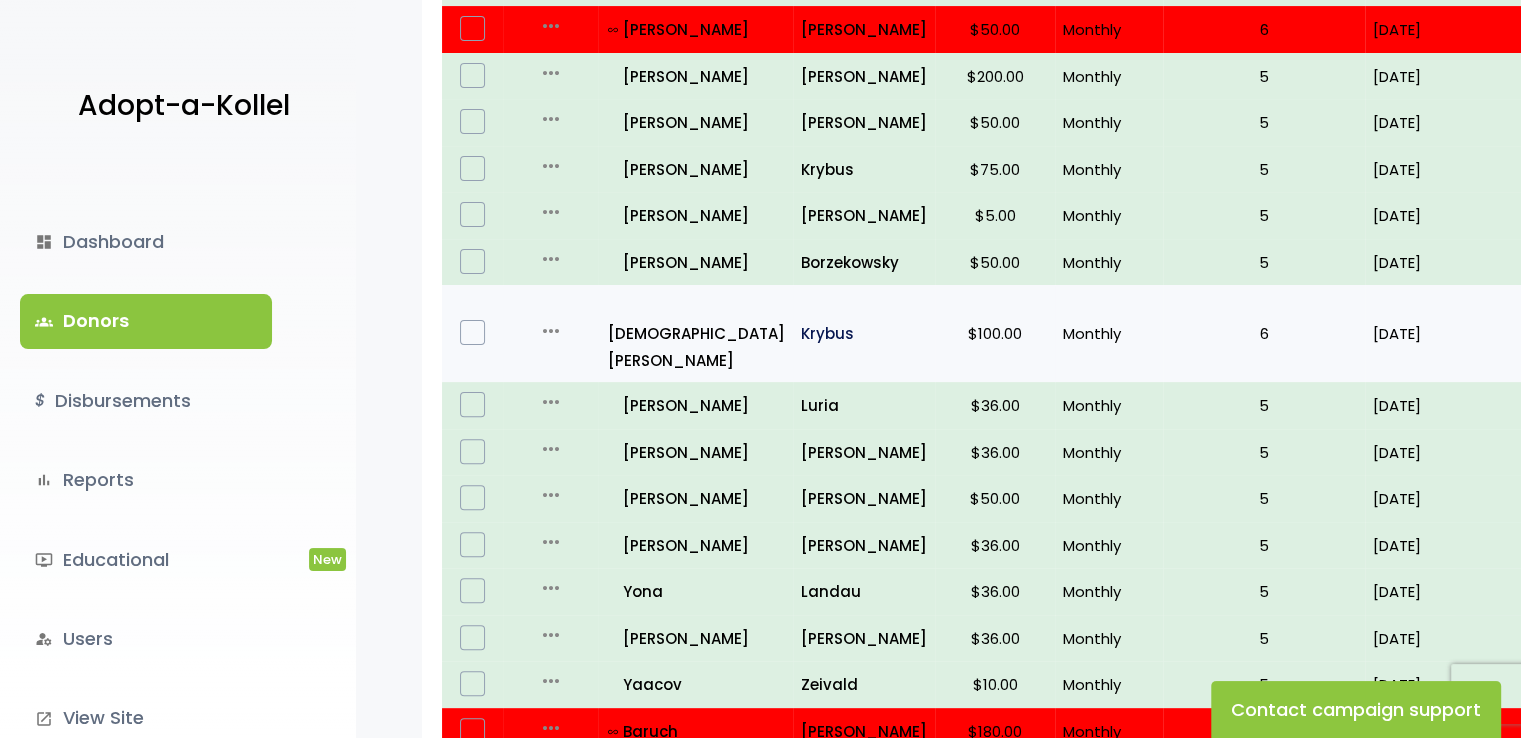 click on "Krybus" at bounding box center [864, 333] 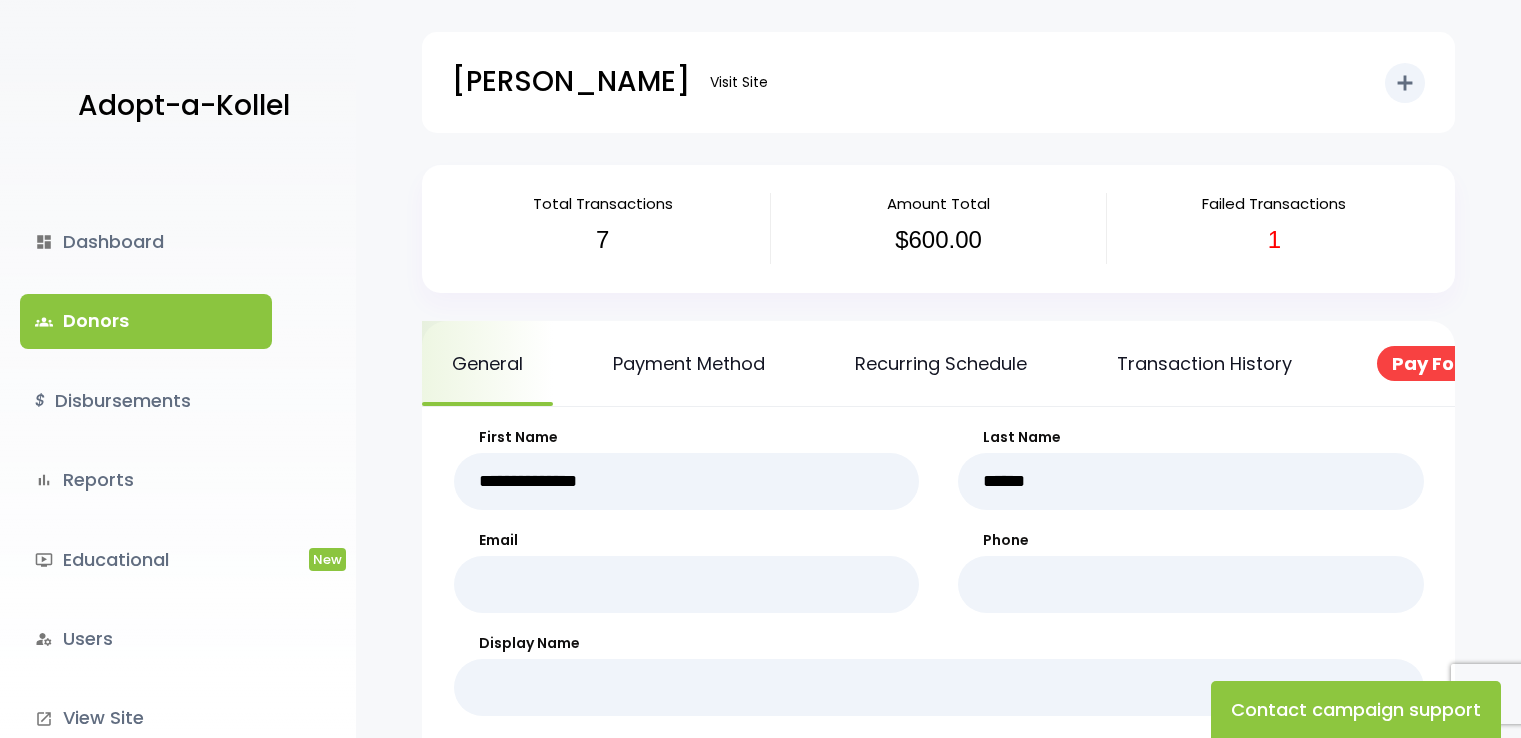 scroll, scrollTop: 0, scrollLeft: 0, axis: both 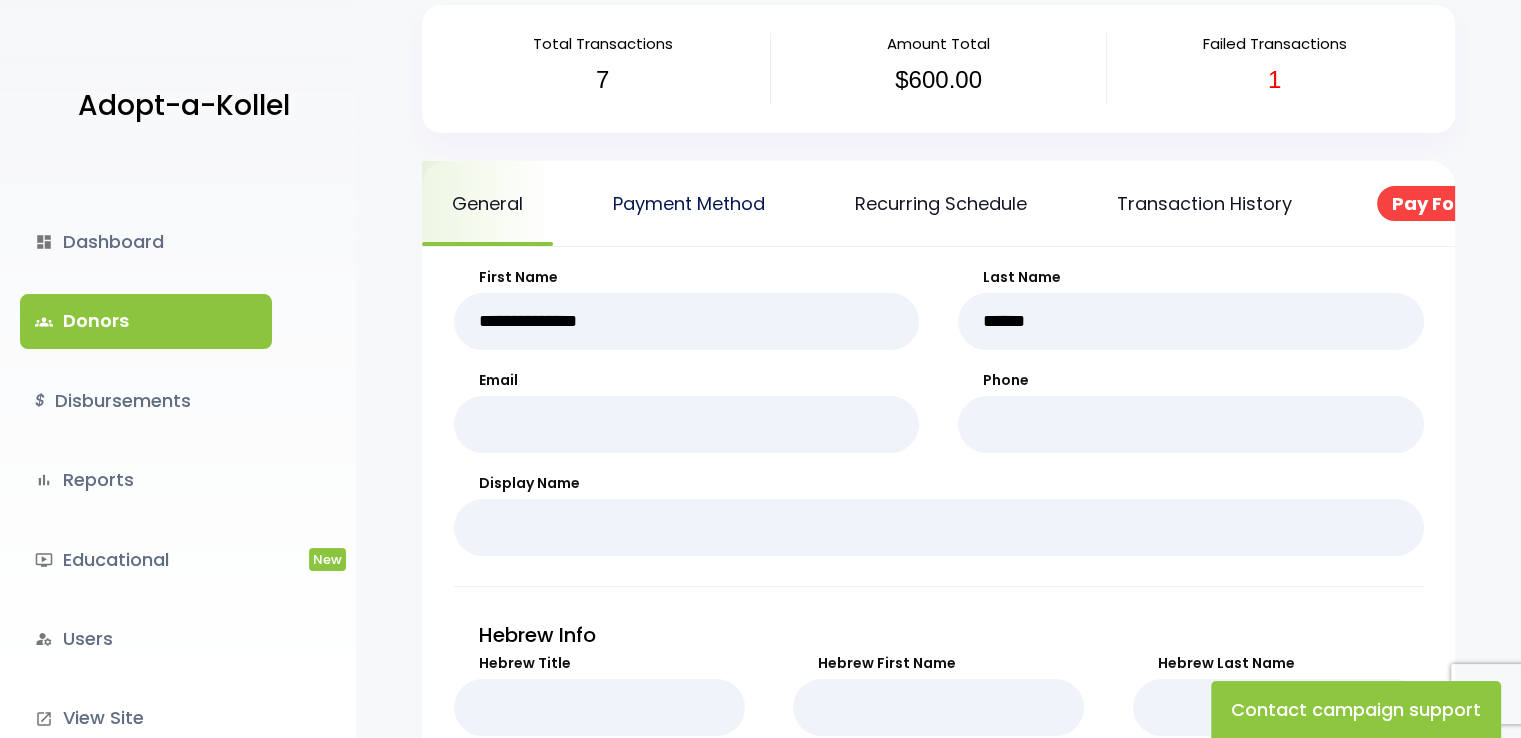 click on "Payment Method" at bounding box center [689, 203] 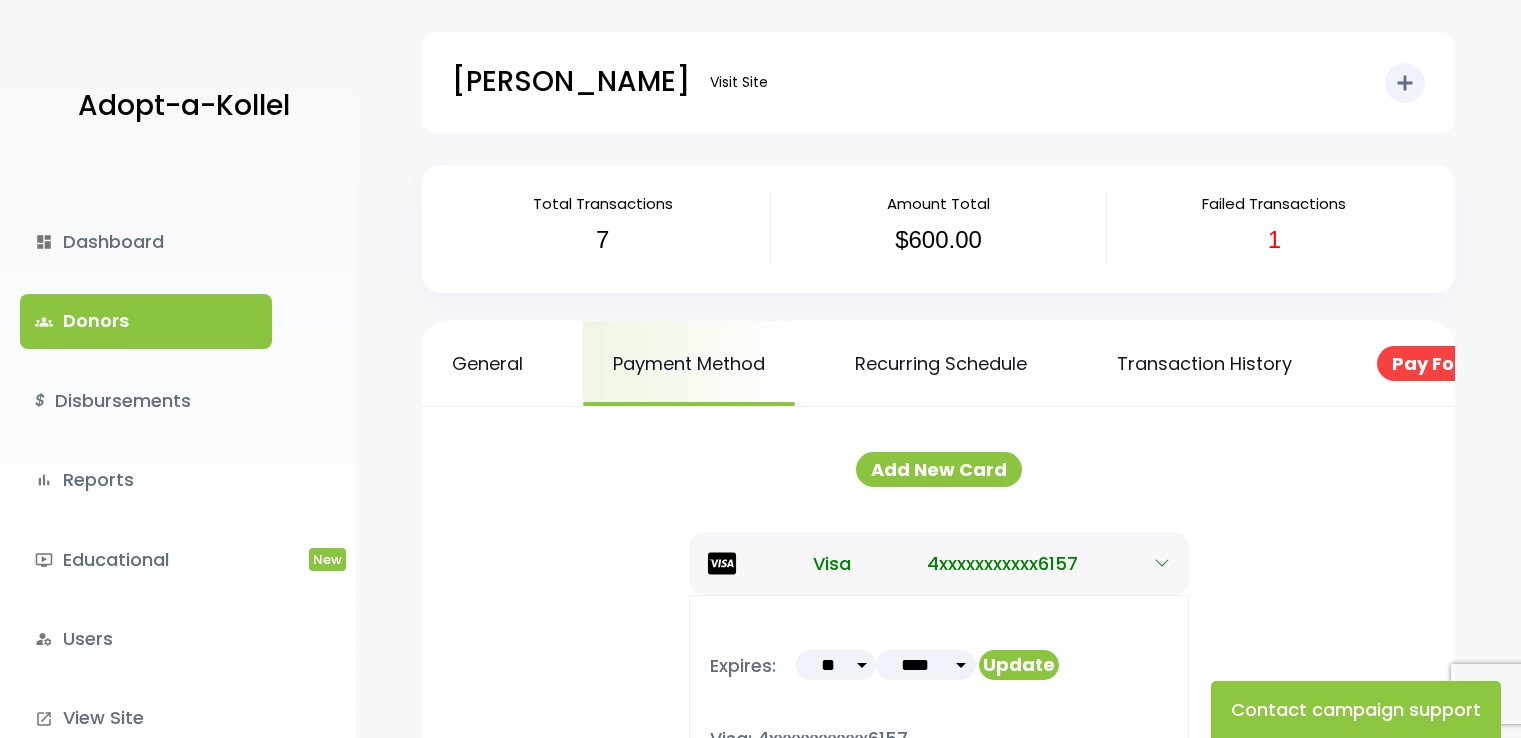 scroll, scrollTop: 0, scrollLeft: 0, axis: both 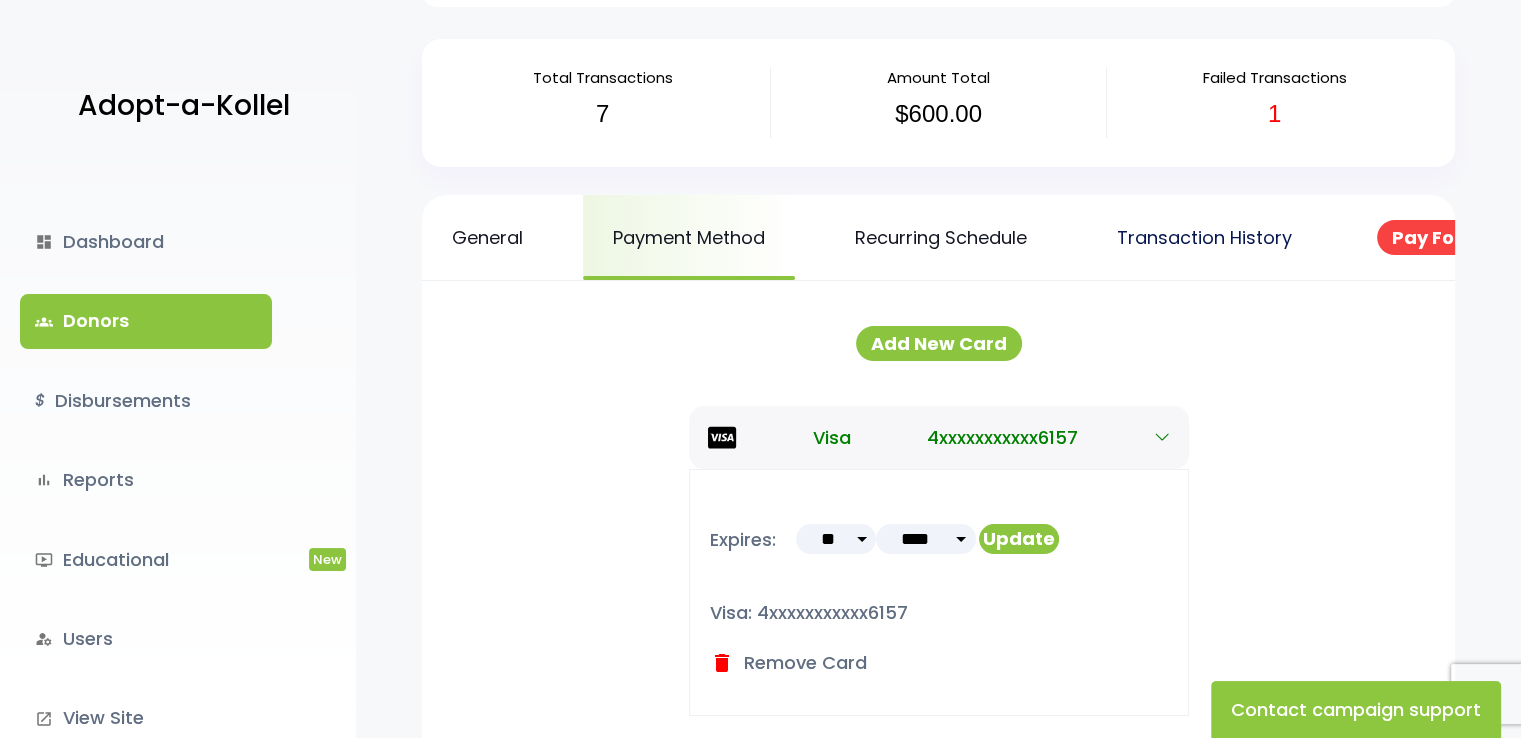 click on "Transaction History" at bounding box center (1204, 237) 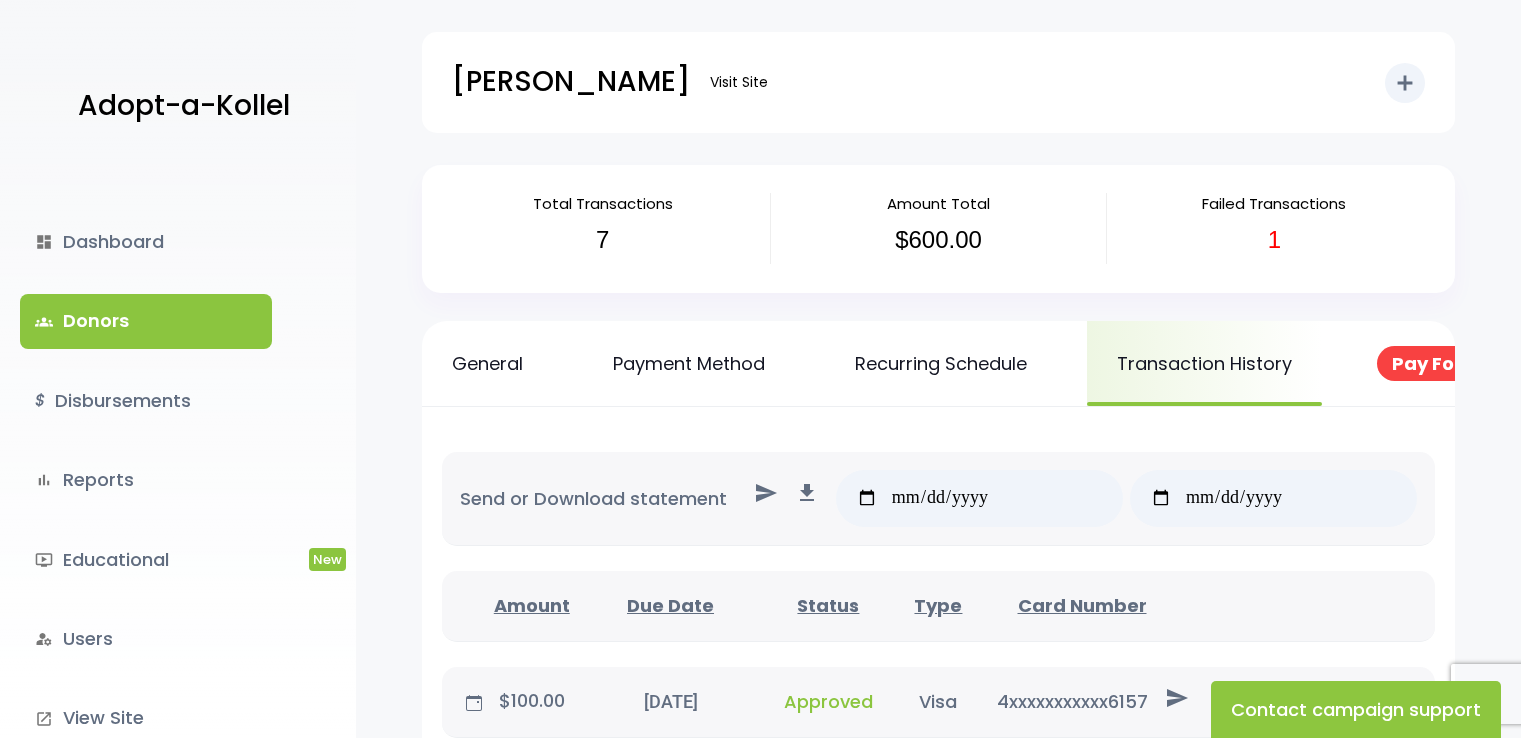 scroll, scrollTop: 0, scrollLeft: 0, axis: both 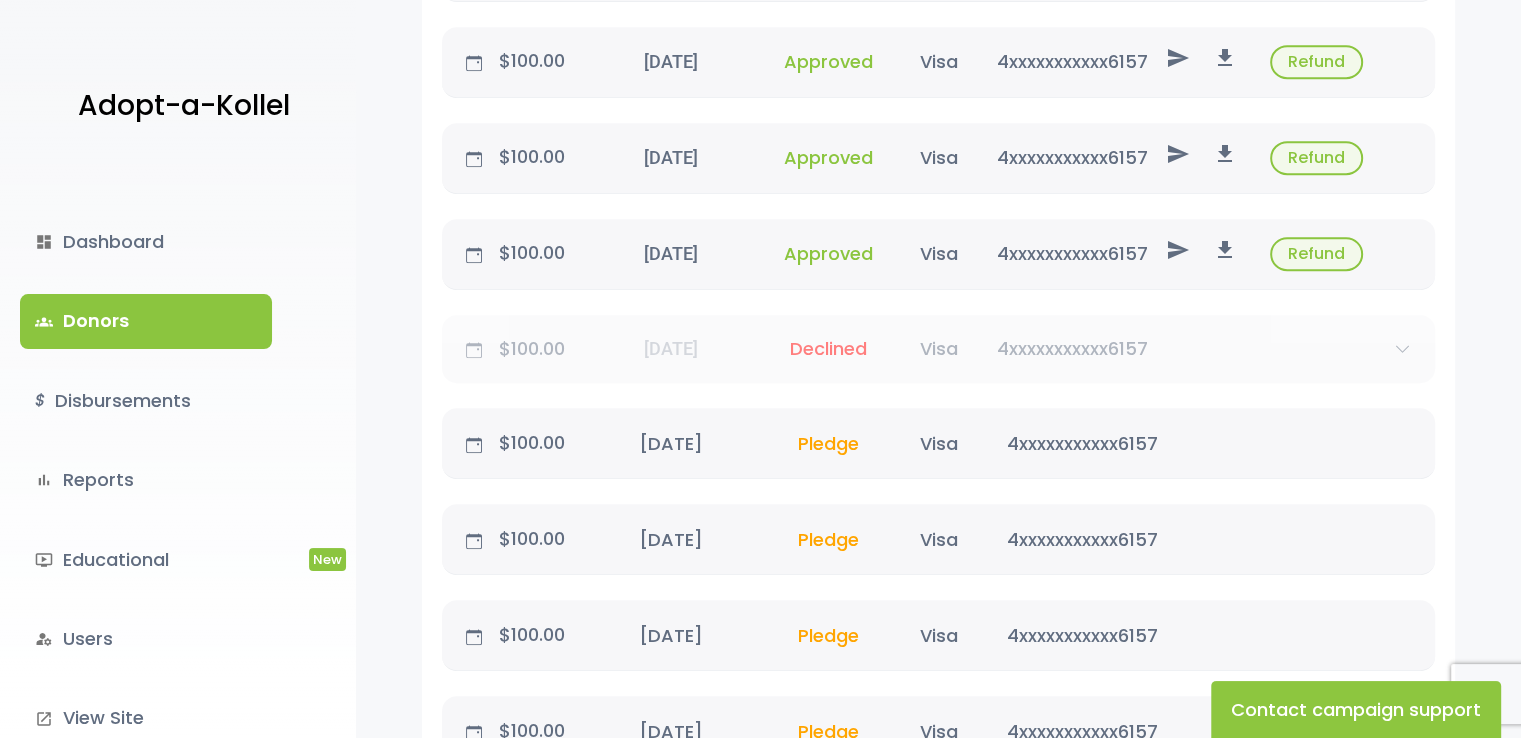 click on "$100.00
July 8, 2025
07/08/25
Declined
Visa
4xxxxxxxxxxx6157
send file_download delete" at bounding box center [938, 349] 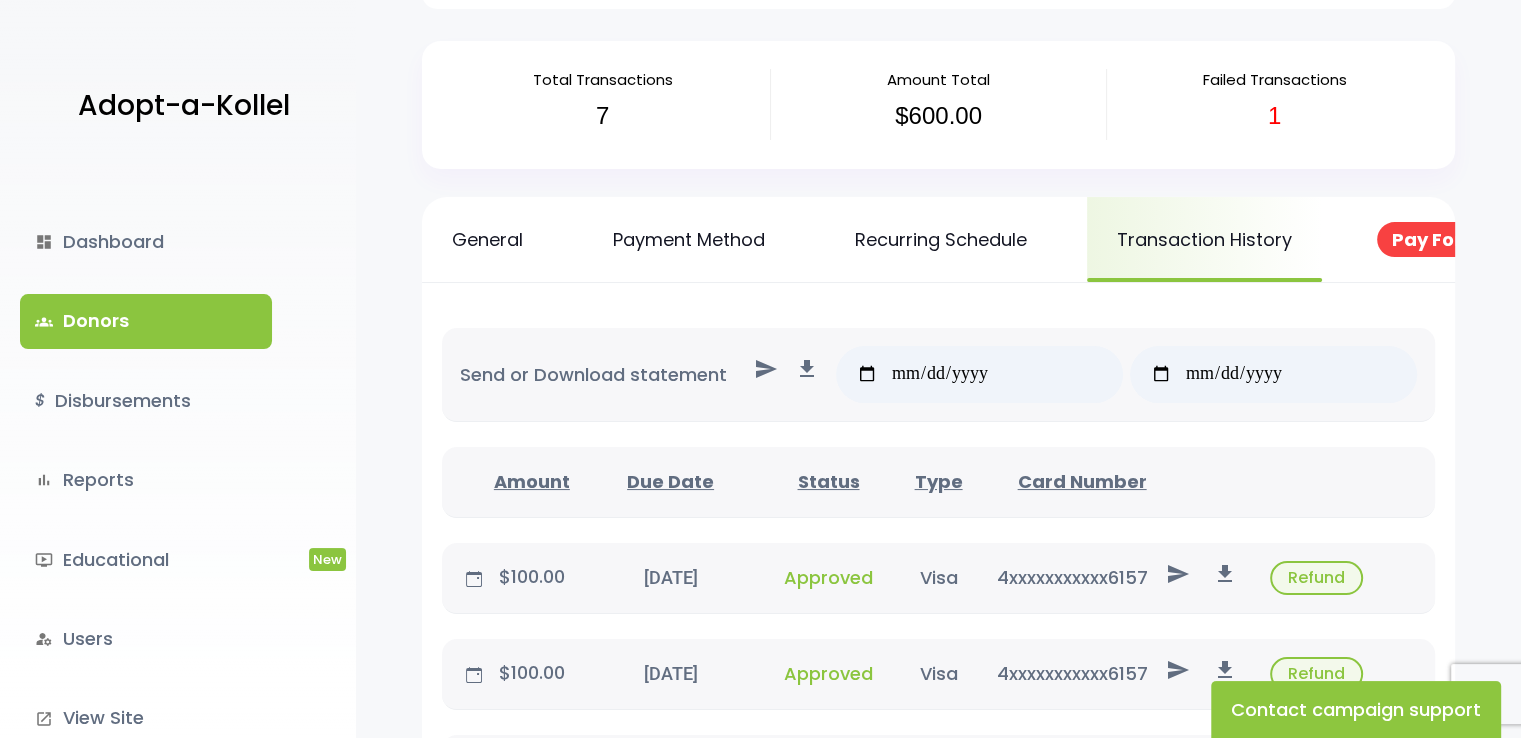scroll, scrollTop: 0, scrollLeft: 0, axis: both 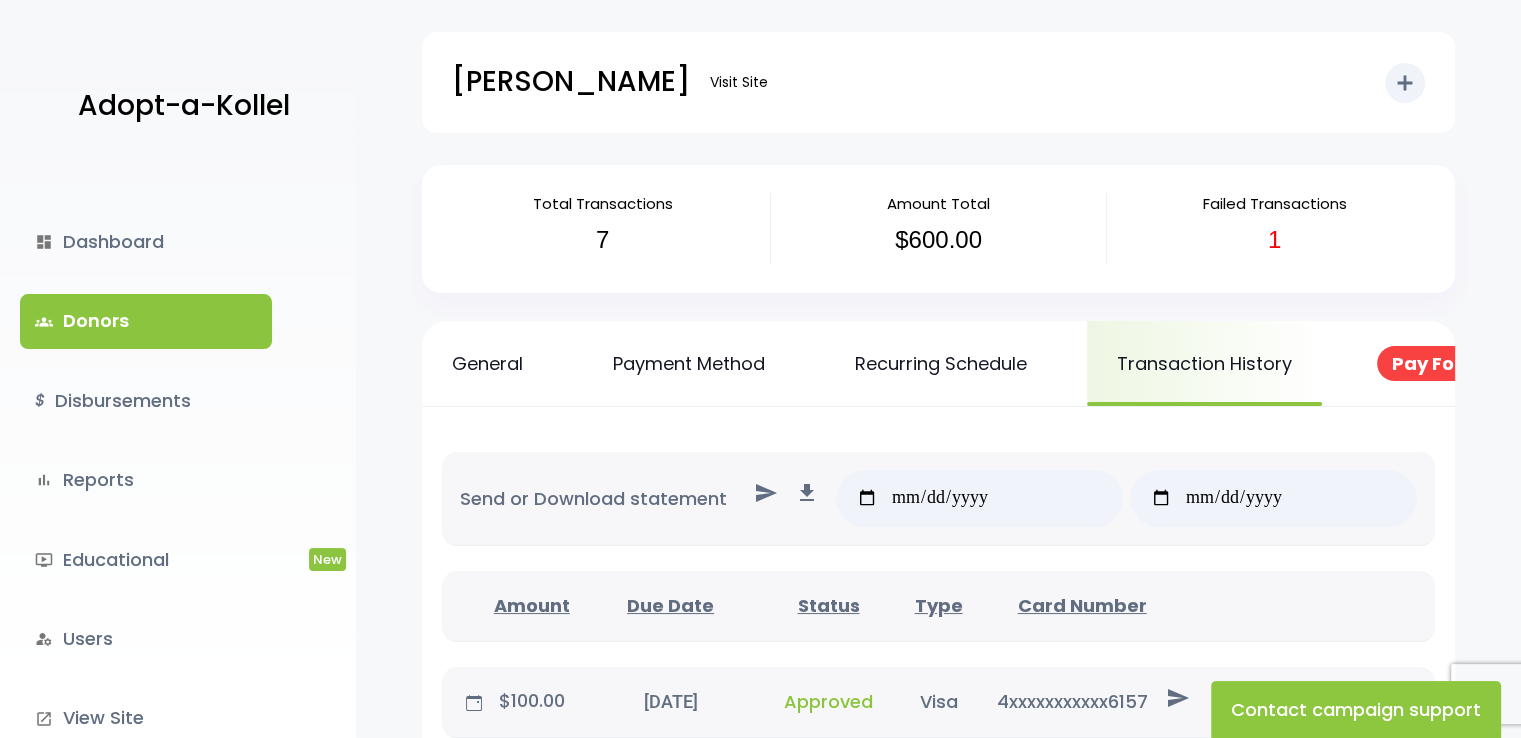 click on "dashboard Dashboard
groups Donors
$ Disbursements
bar_chart Reports
ondemand_video Educational New
manage_accounts Users
launch View Site
.st0 {
fill: none;
}
Log Out" at bounding box center [178, 451] 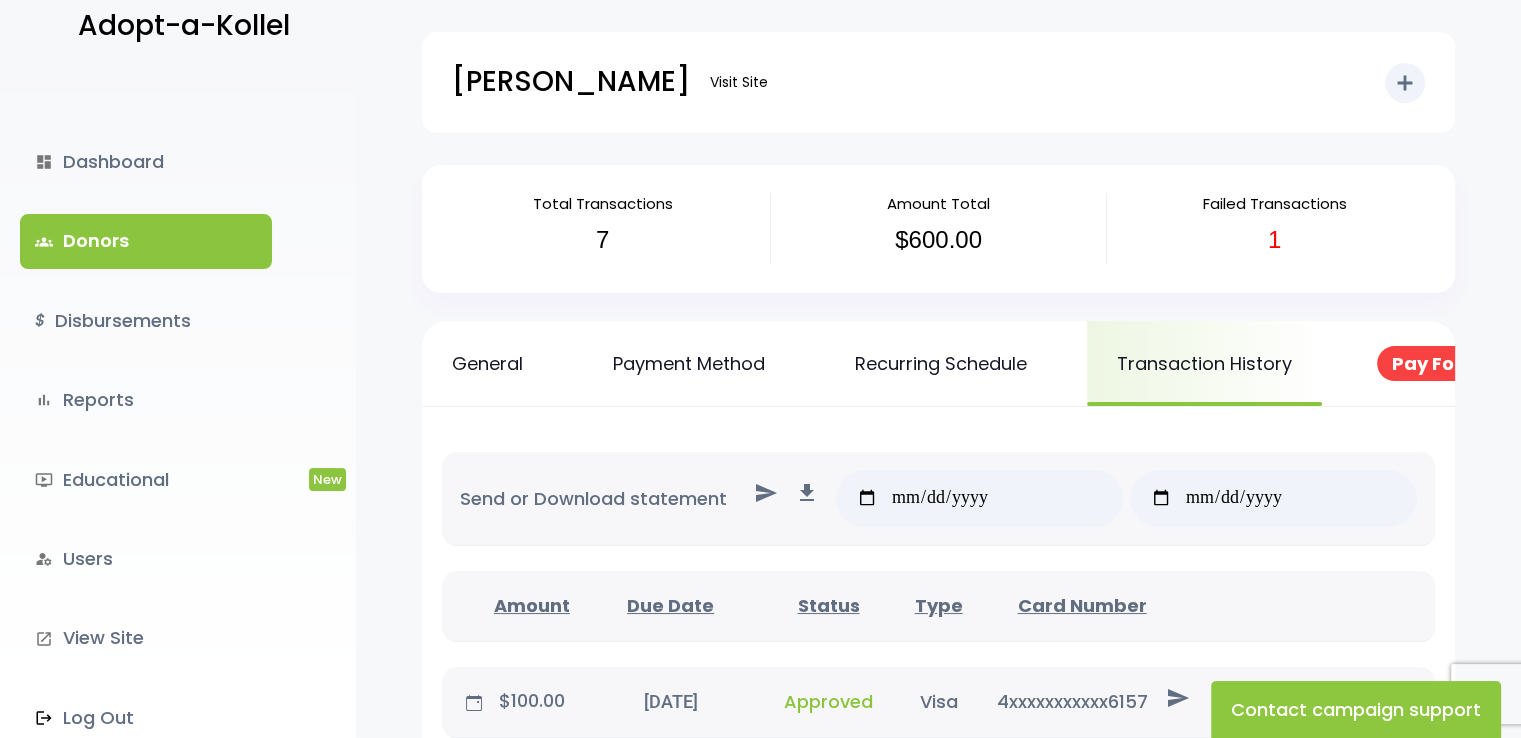 scroll, scrollTop: 88, scrollLeft: 0, axis: vertical 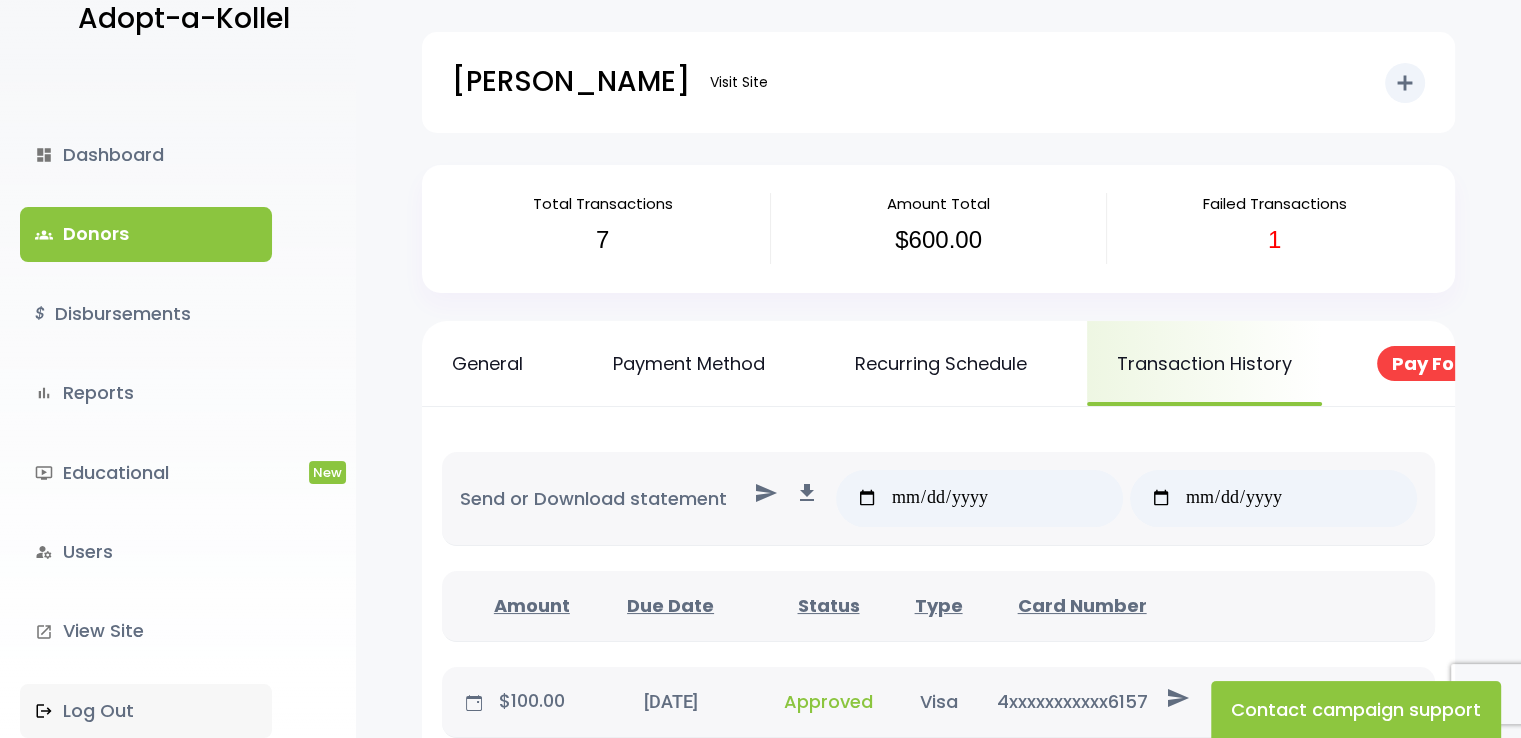 click on ".st0 {
fill: none;
}
Log Out" at bounding box center [146, 711] 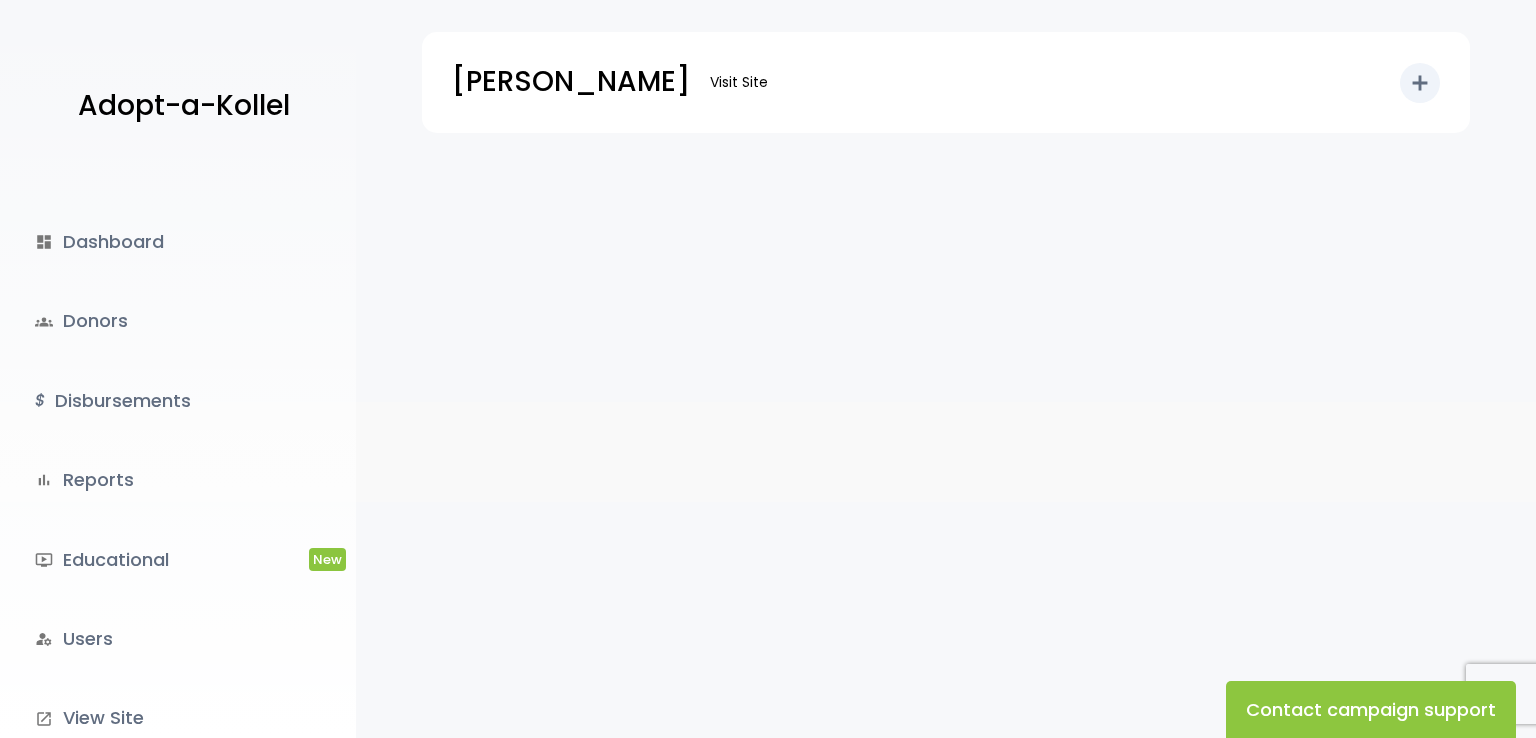 scroll, scrollTop: 0, scrollLeft: 0, axis: both 